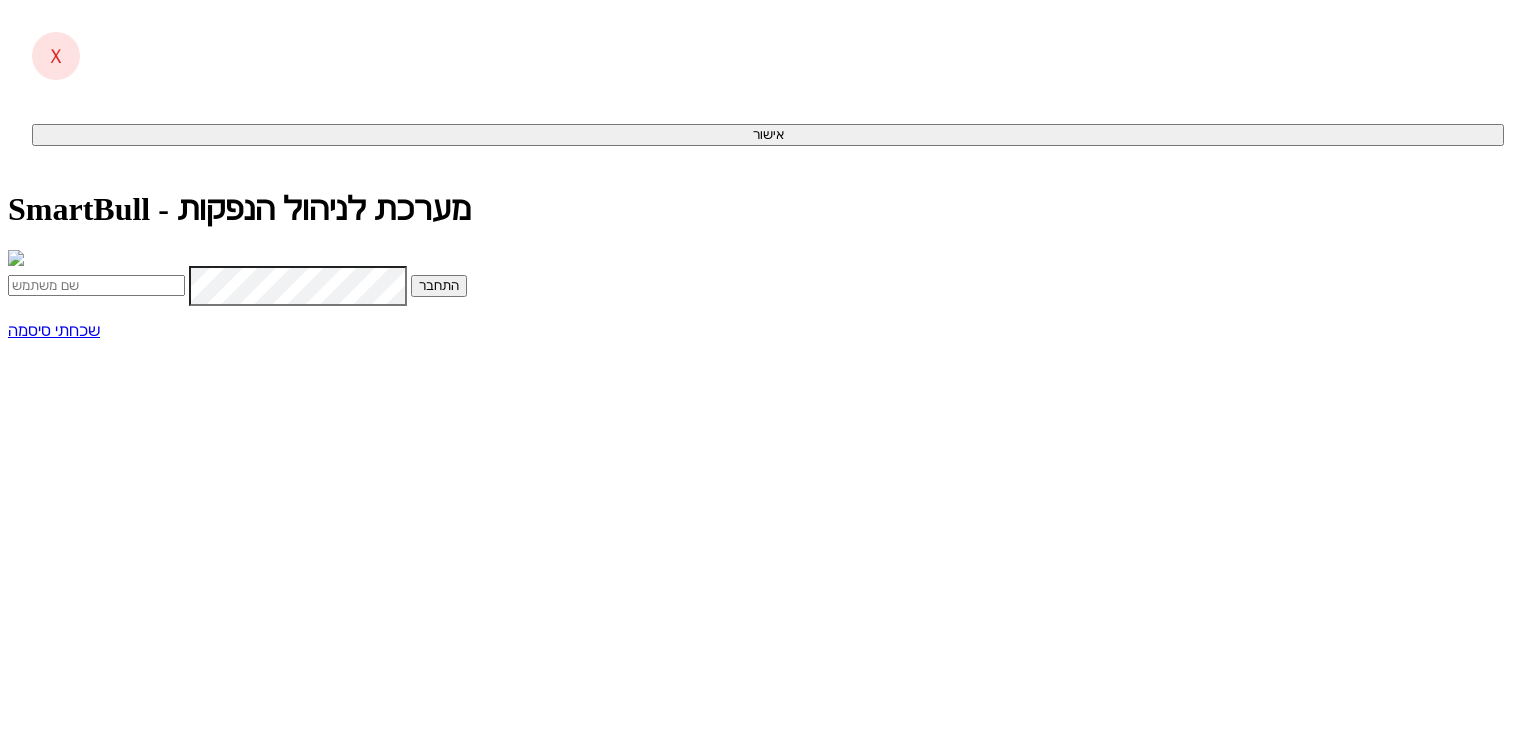 scroll, scrollTop: 0, scrollLeft: 0, axis: both 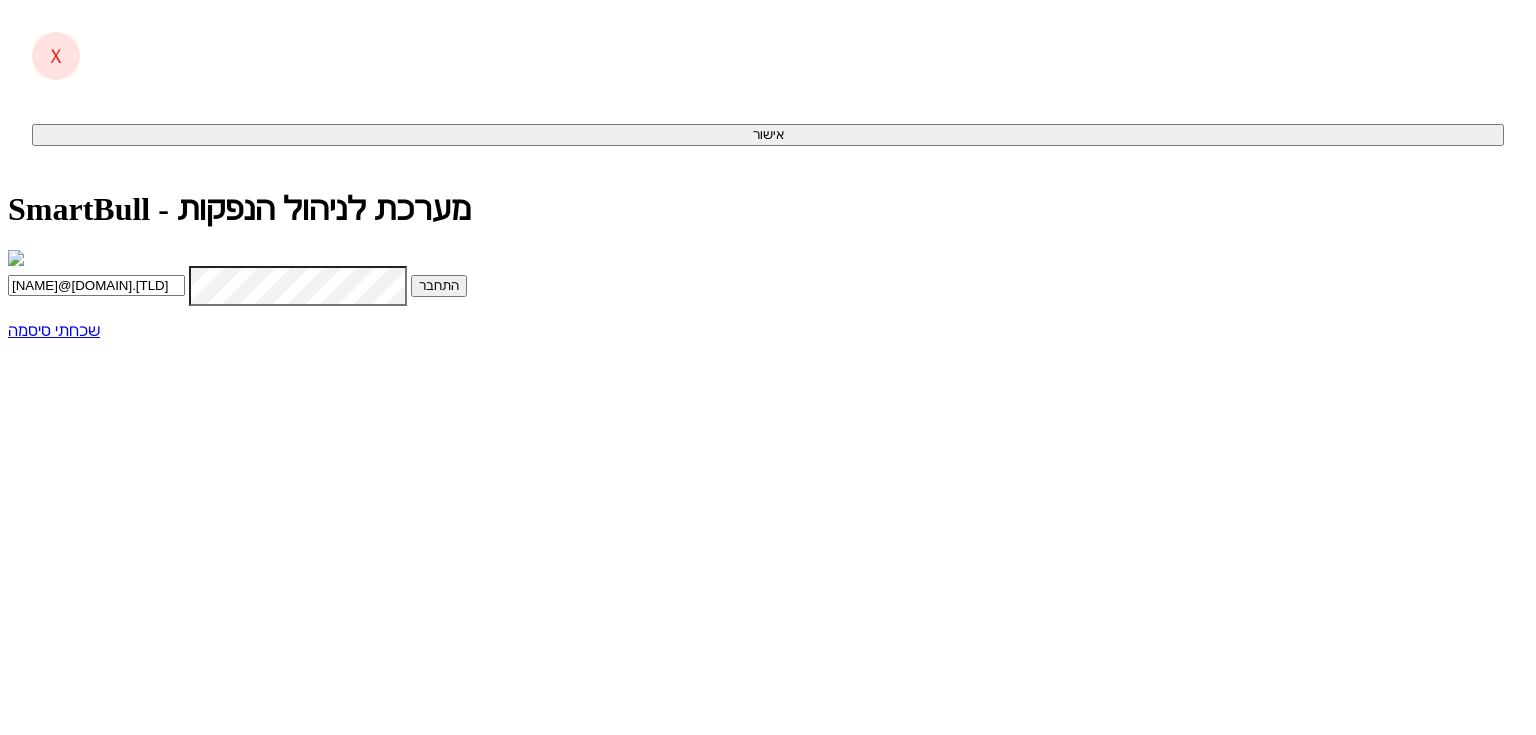 click on "התחבר" at bounding box center [439, 286] 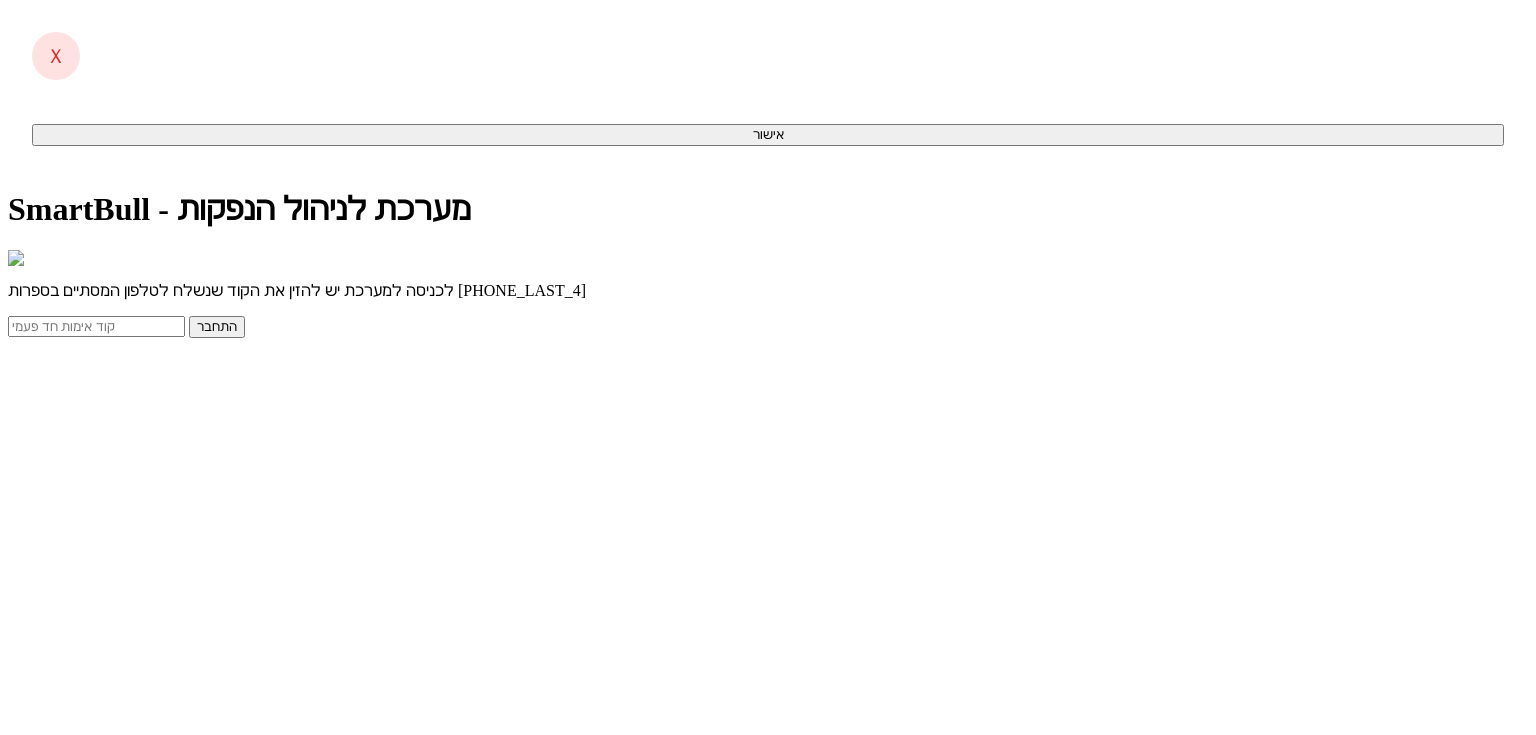 scroll, scrollTop: 0, scrollLeft: 0, axis: both 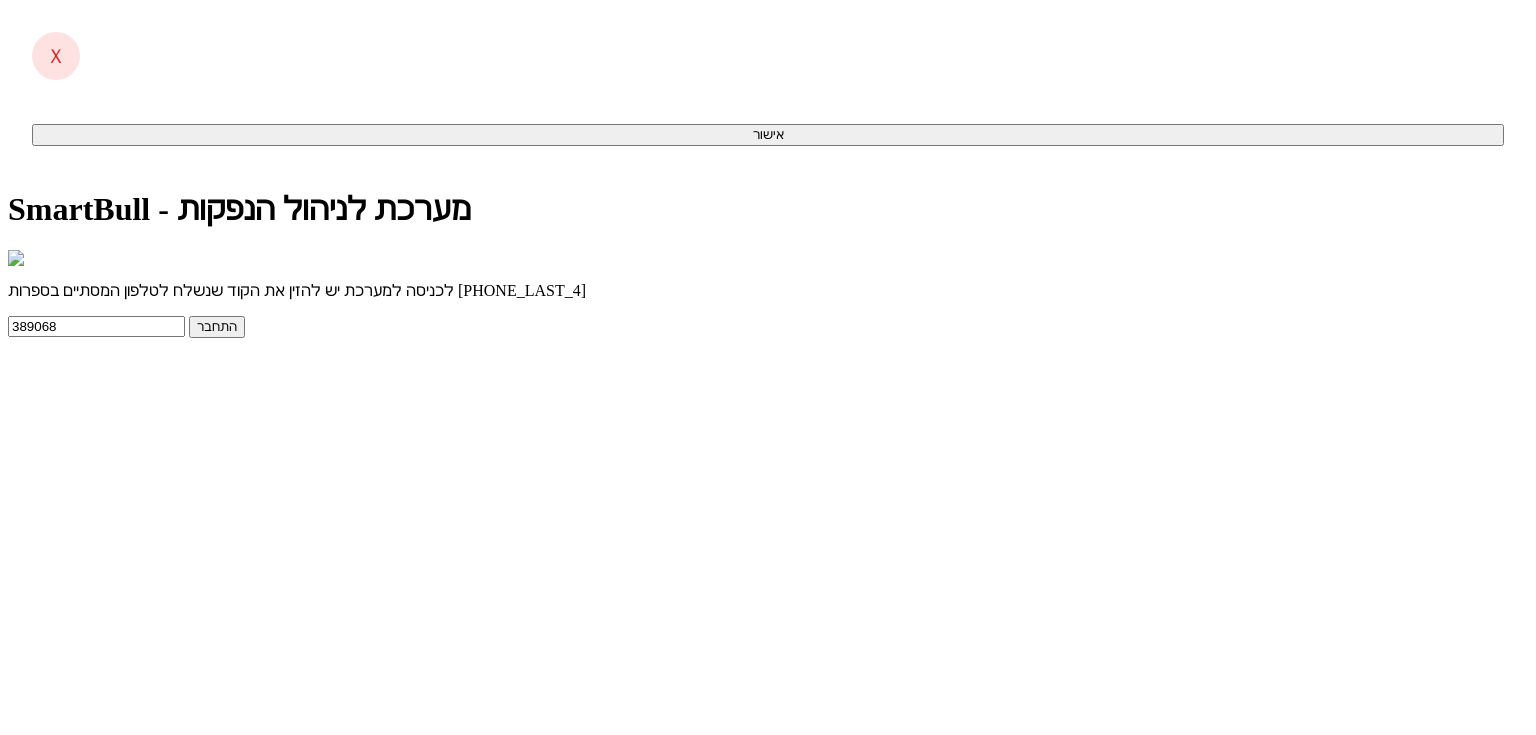 type on "389068" 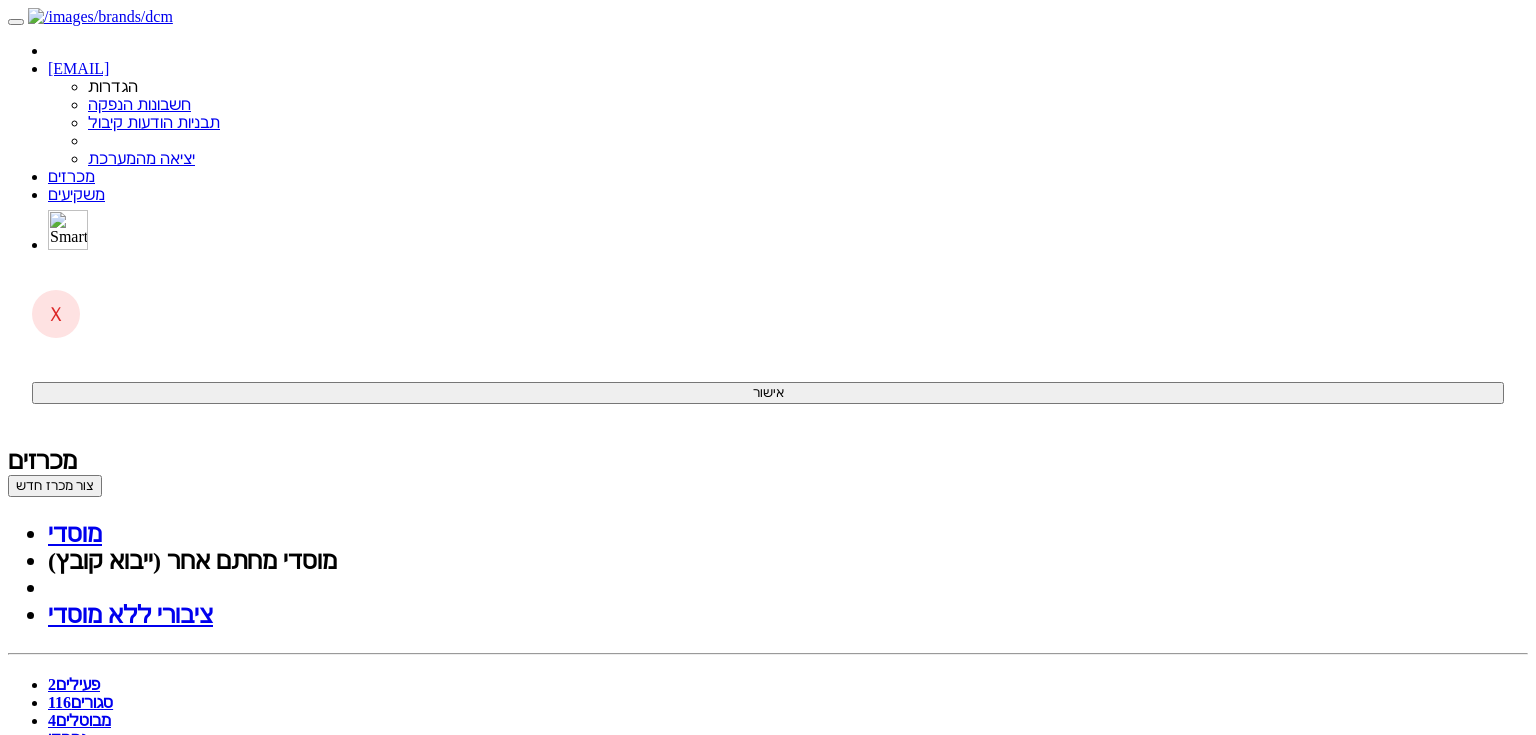 scroll, scrollTop: 0, scrollLeft: 0, axis: both 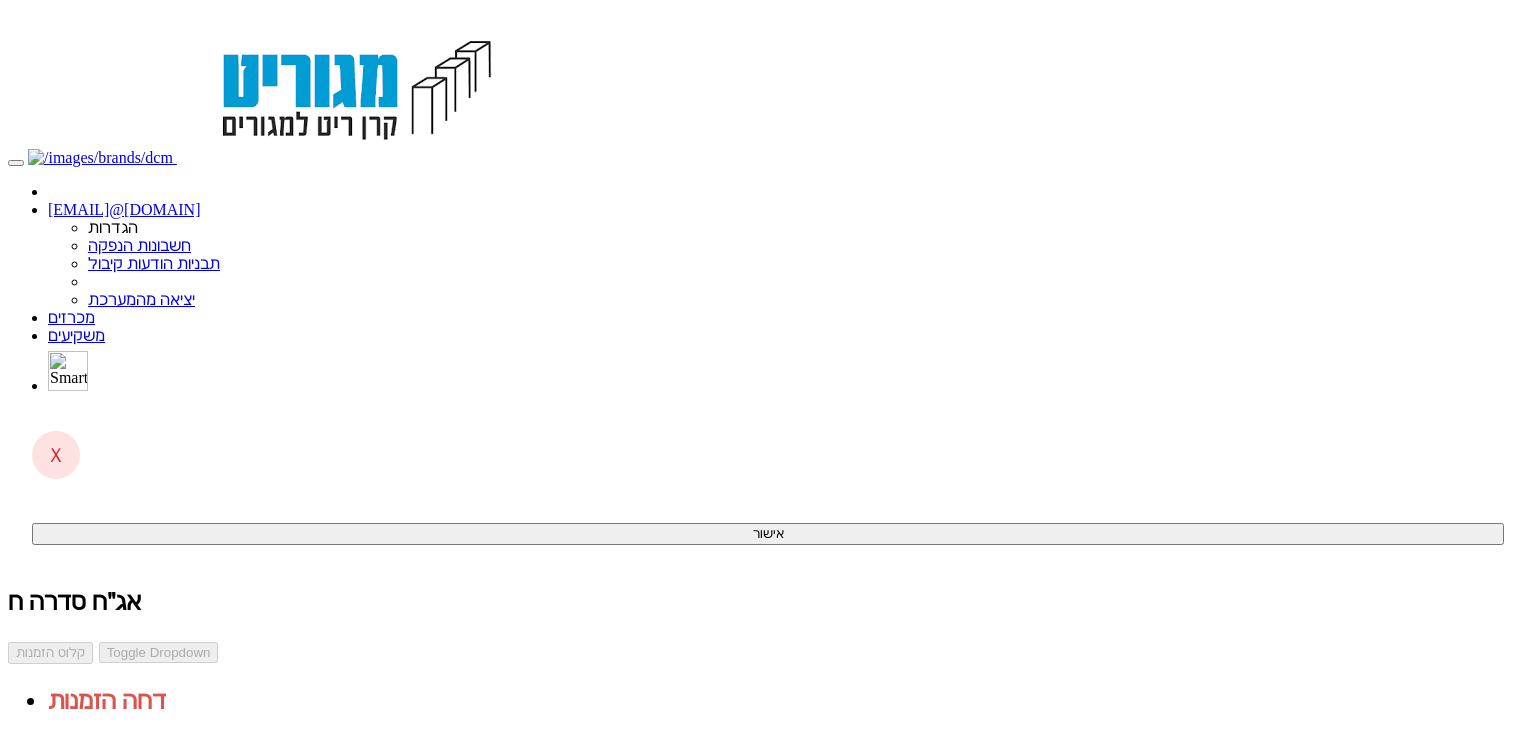 click on "ניתוח ביקושים וניהול הזמנות" at bounding box center (136, 765) 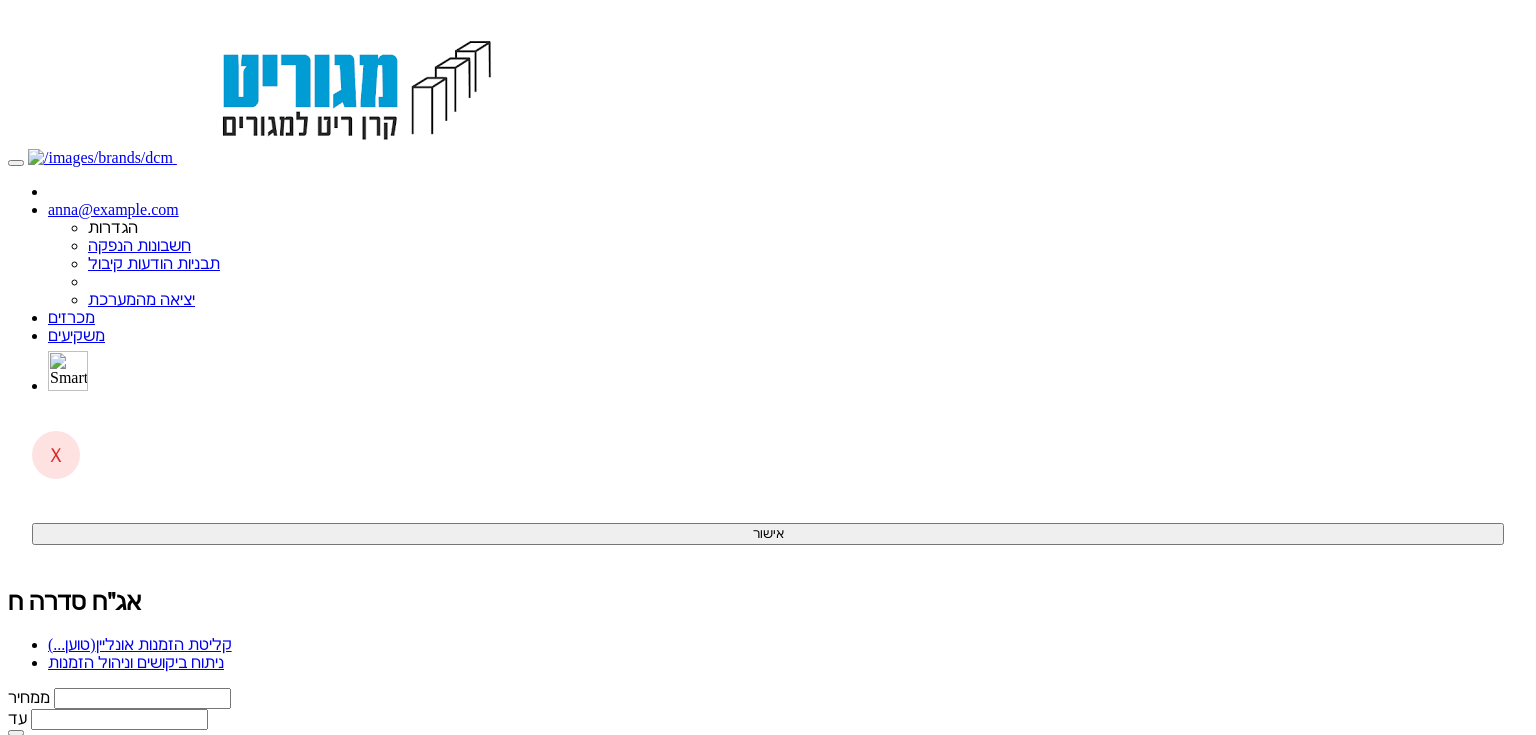 scroll, scrollTop: 0, scrollLeft: 0, axis: both 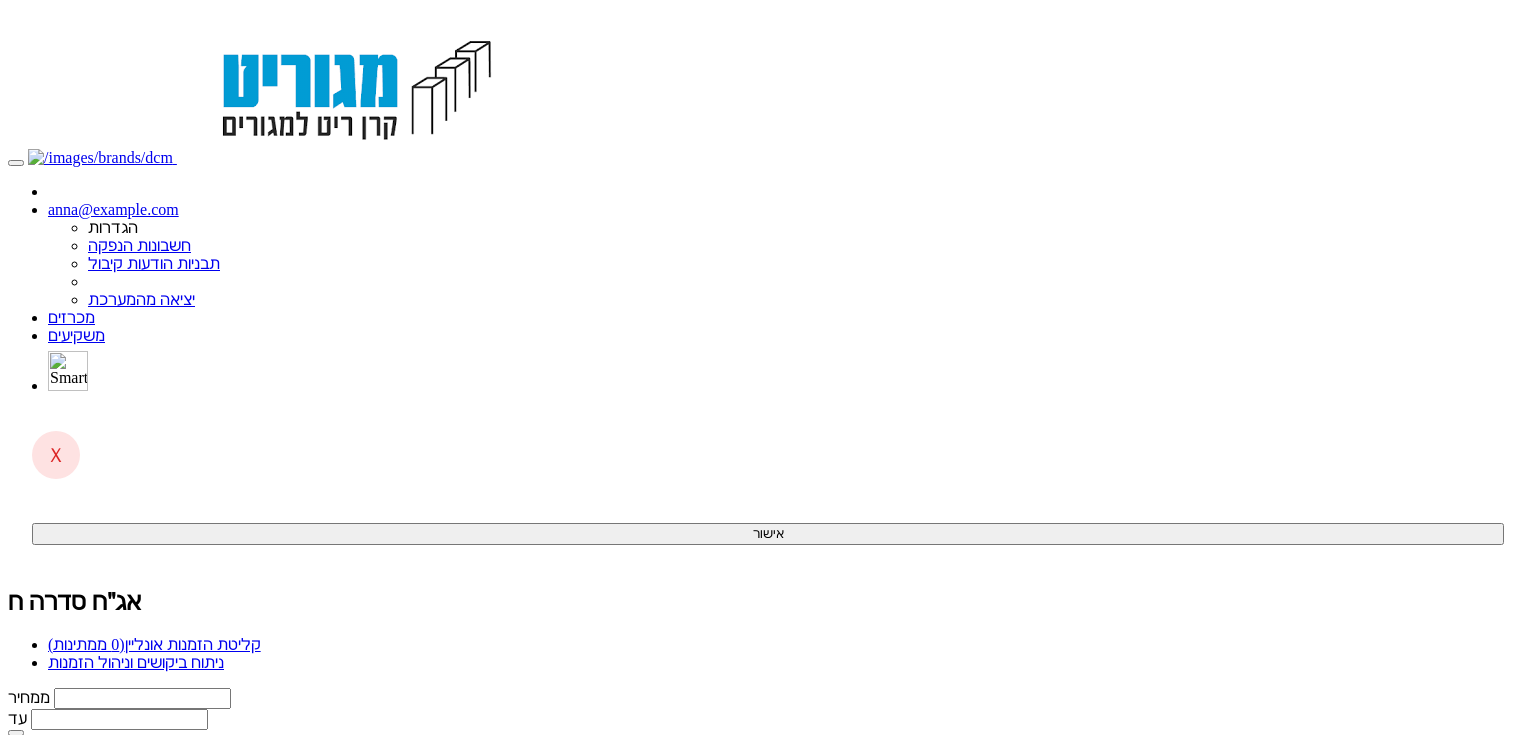 click on "קליטת הזמנות אונליין
(0 ממתינות)" at bounding box center (154, 644) 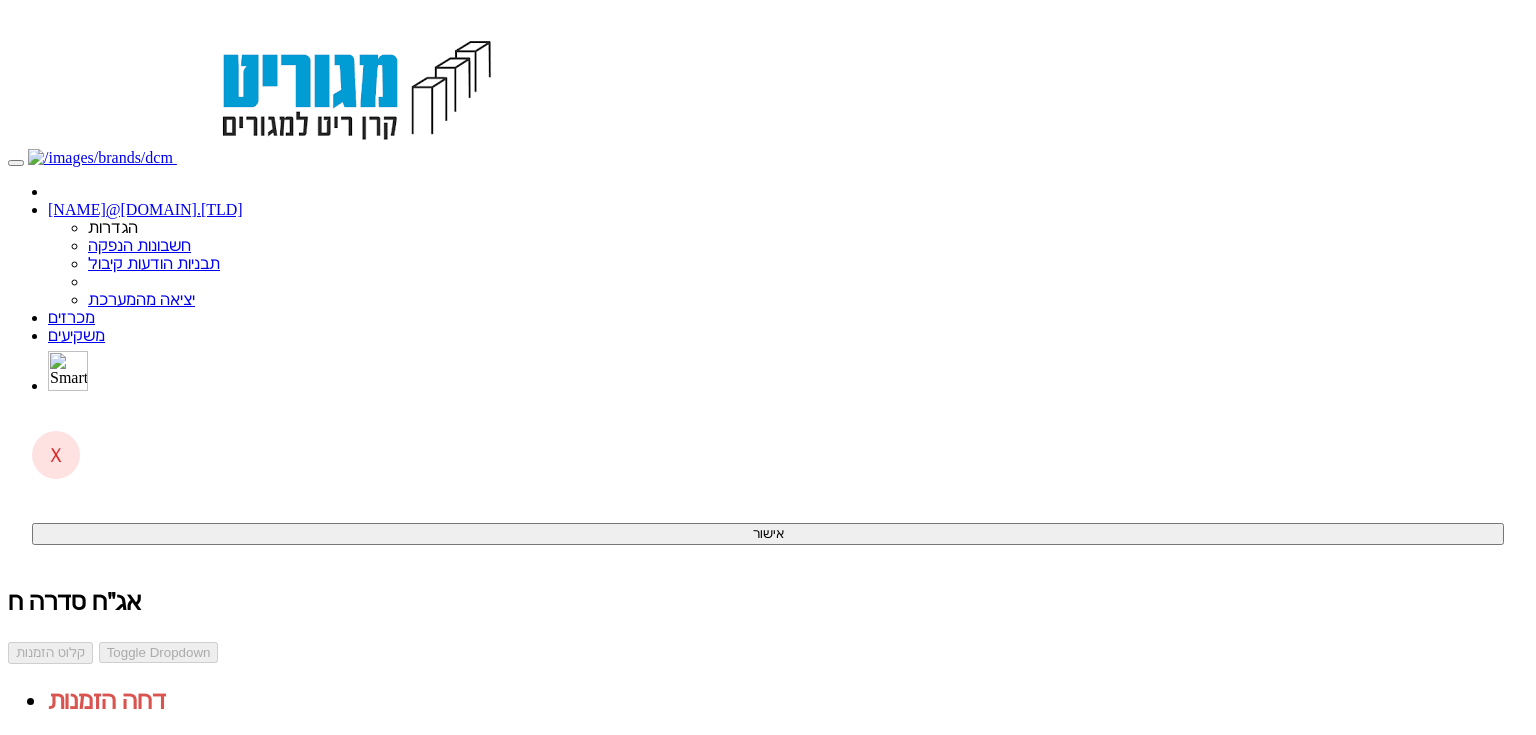 scroll, scrollTop: 0, scrollLeft: 0, axis: both 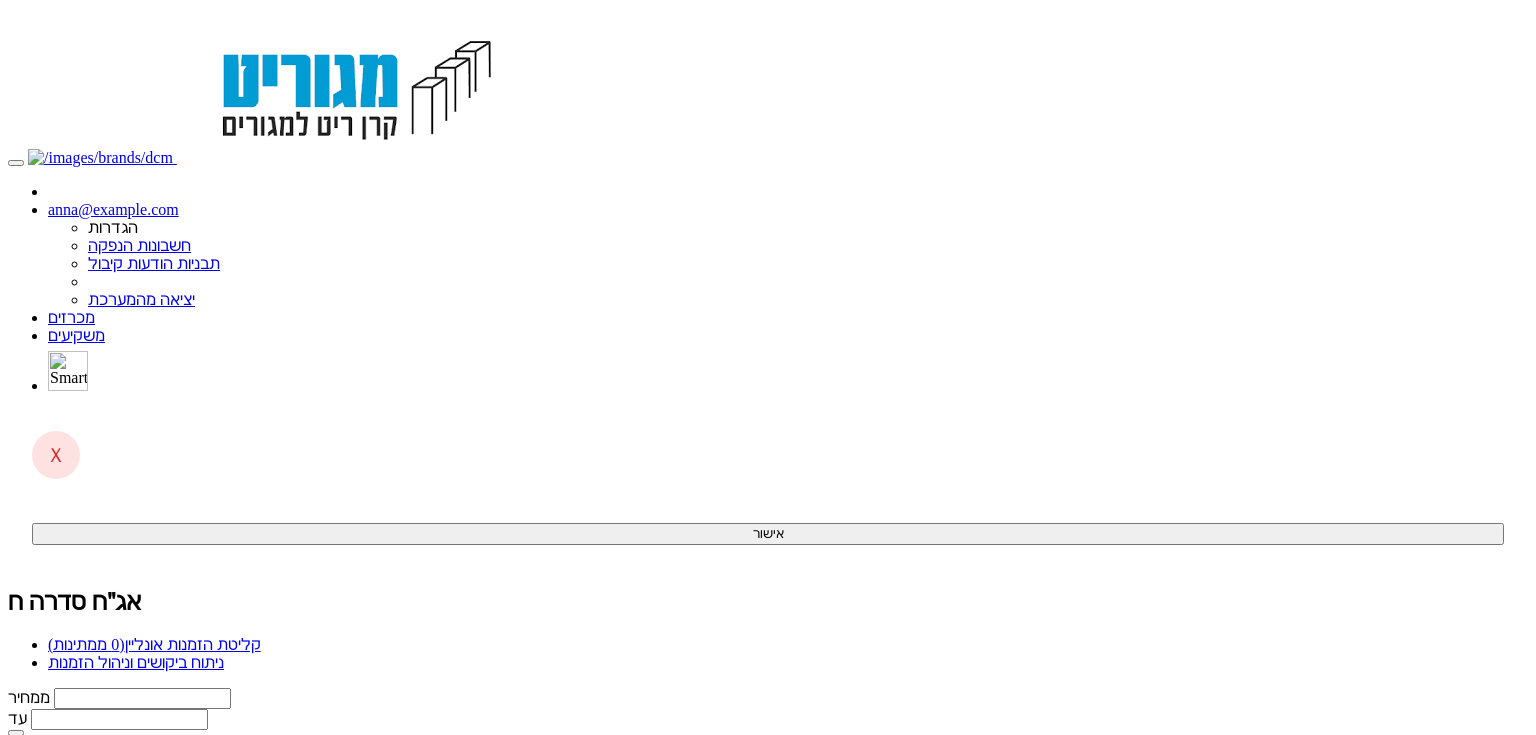 click on "(0 ממתינות)" at bounding box center [86, 644] 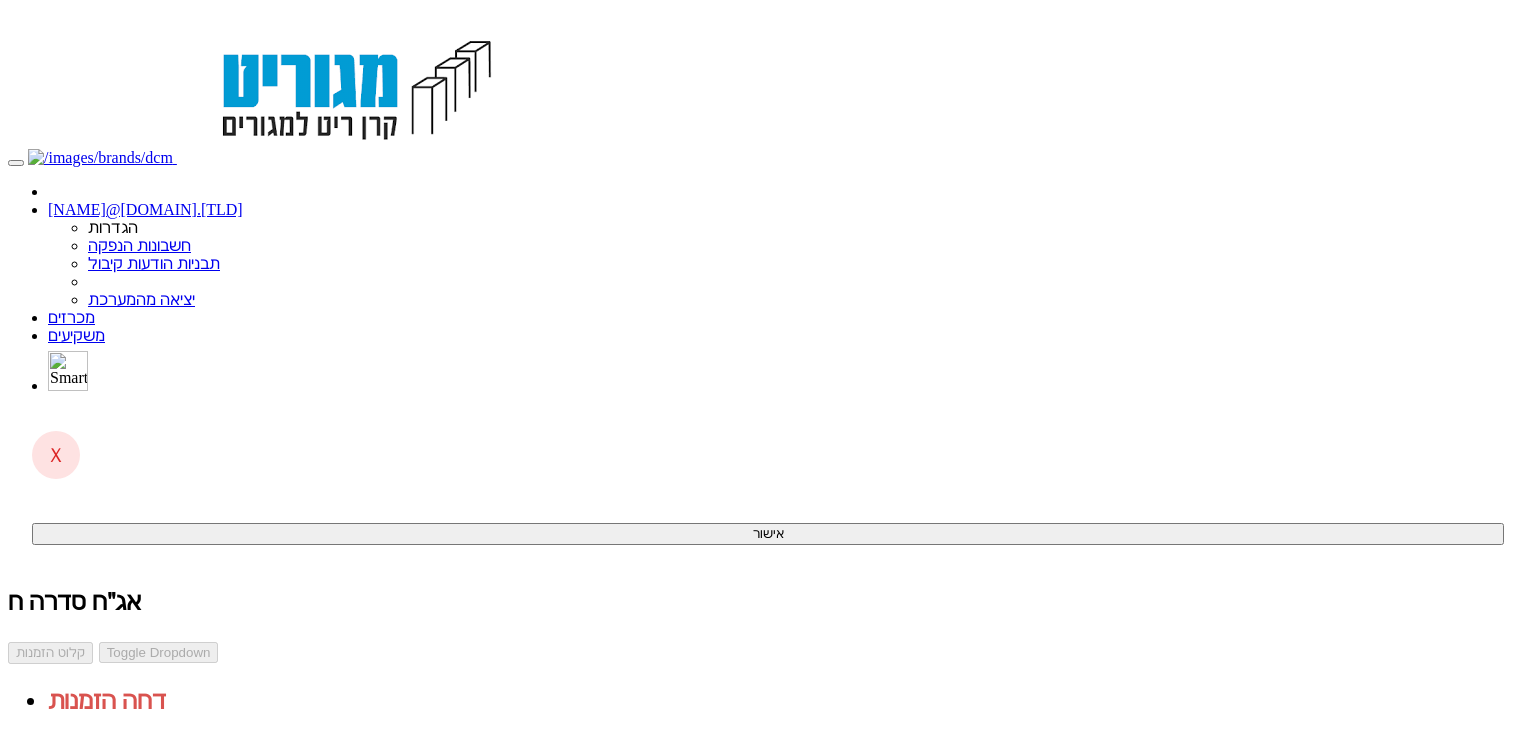 scroll, scrollTop: 0, scrollLeft: 0, axis: both 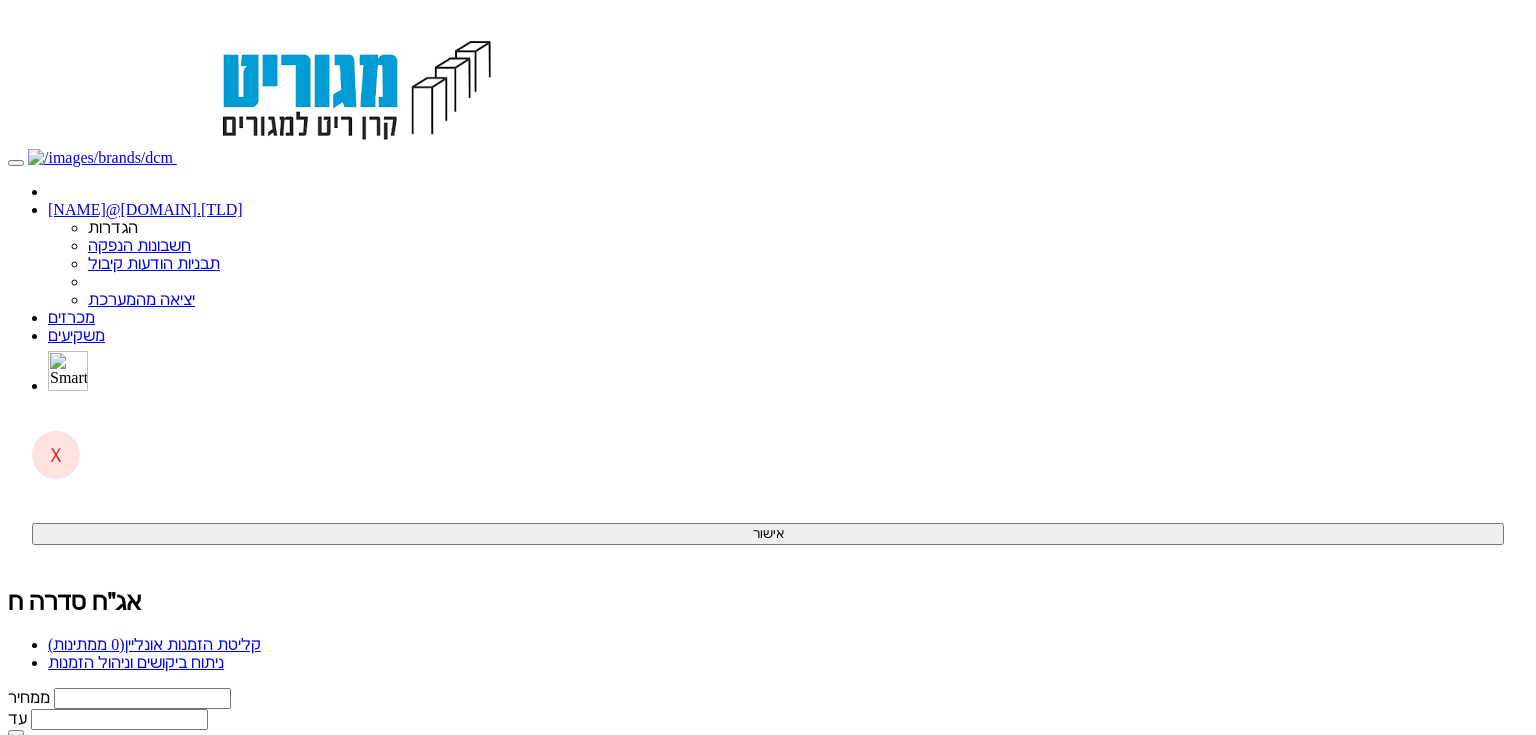 click on "(0 ממתינות)" at bounding box center [86, 644] 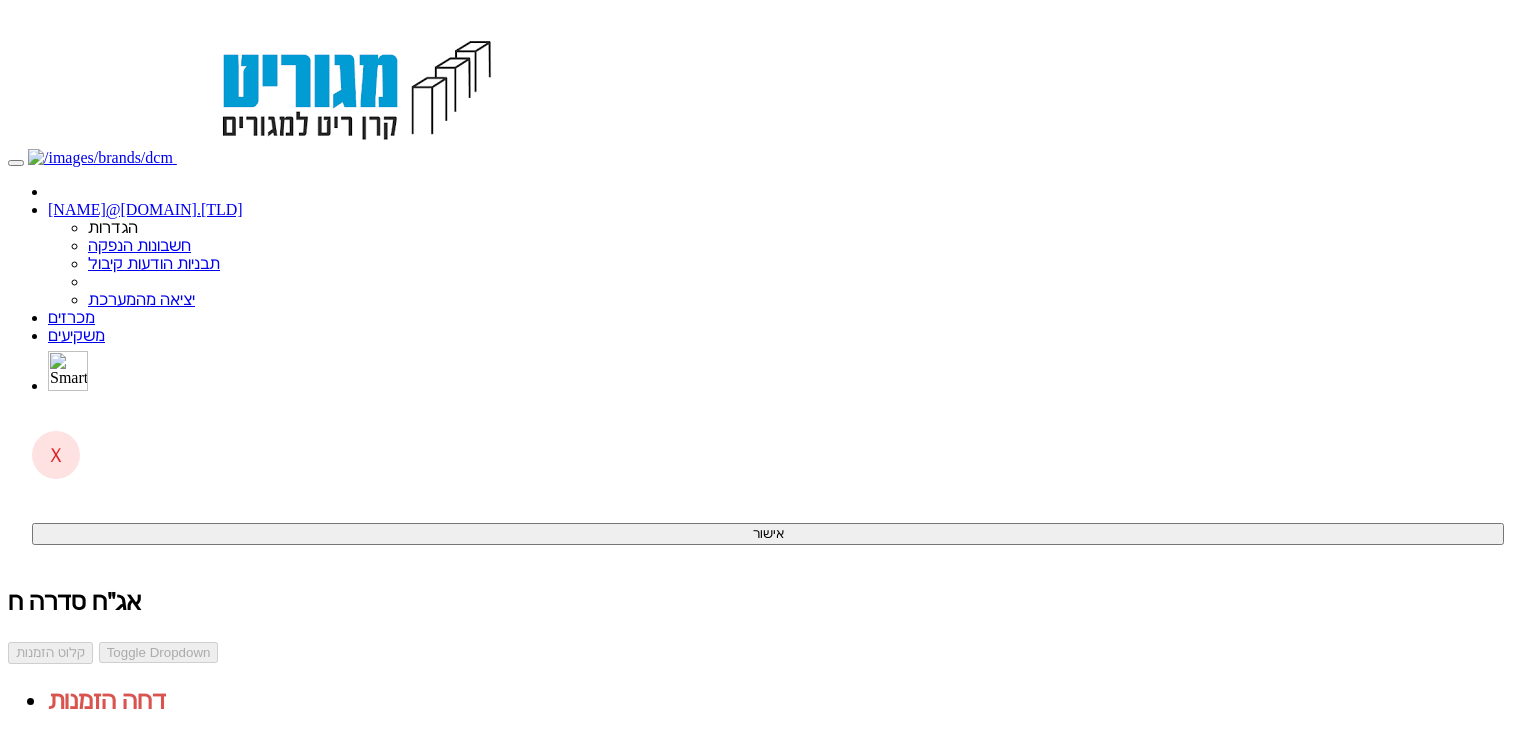scroll, scrollTop: 0, scrollLeft: 0, axis: both 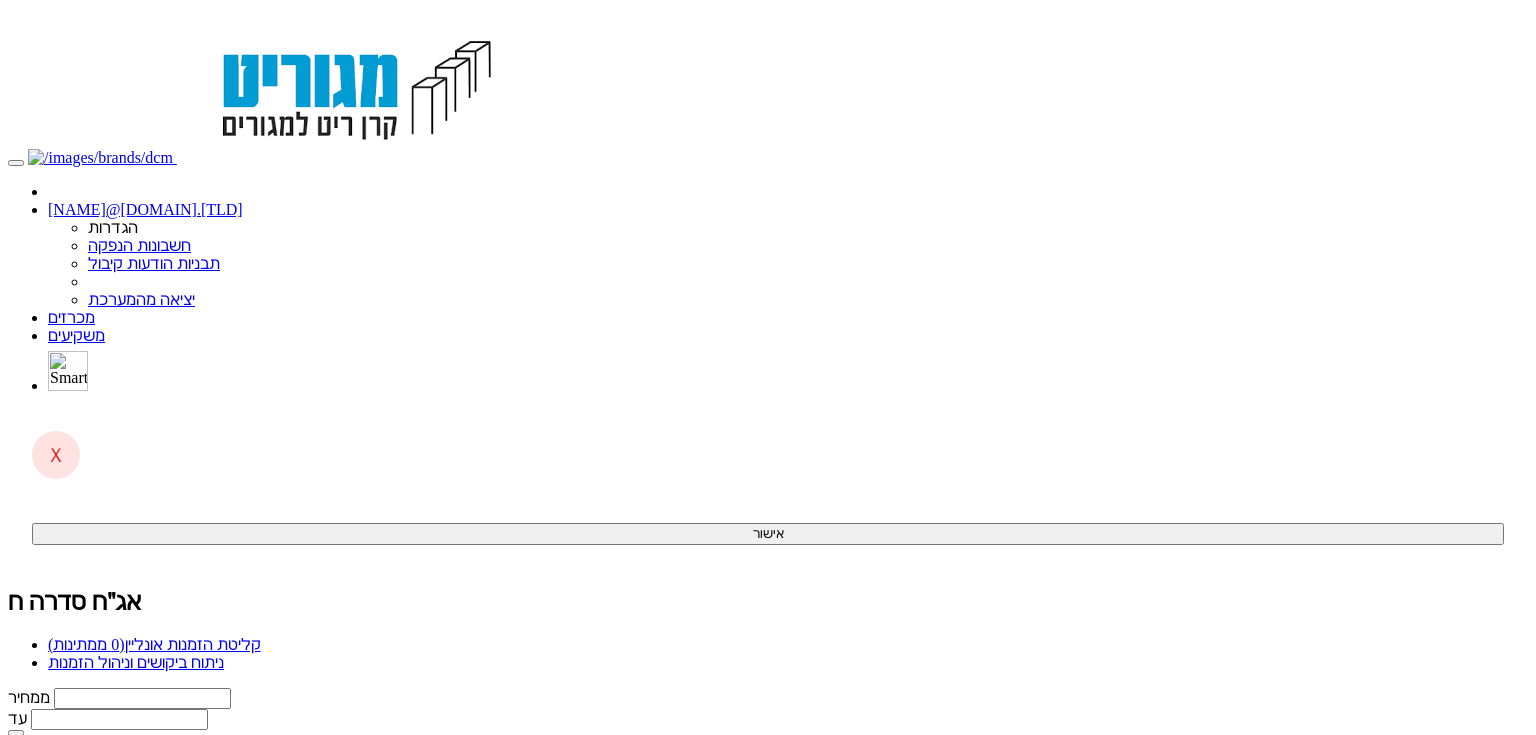 drag, startPoint x: 0, startPoint y: 0, endPoint x: 1190, endPoint y: 160, distance: 1200.7081 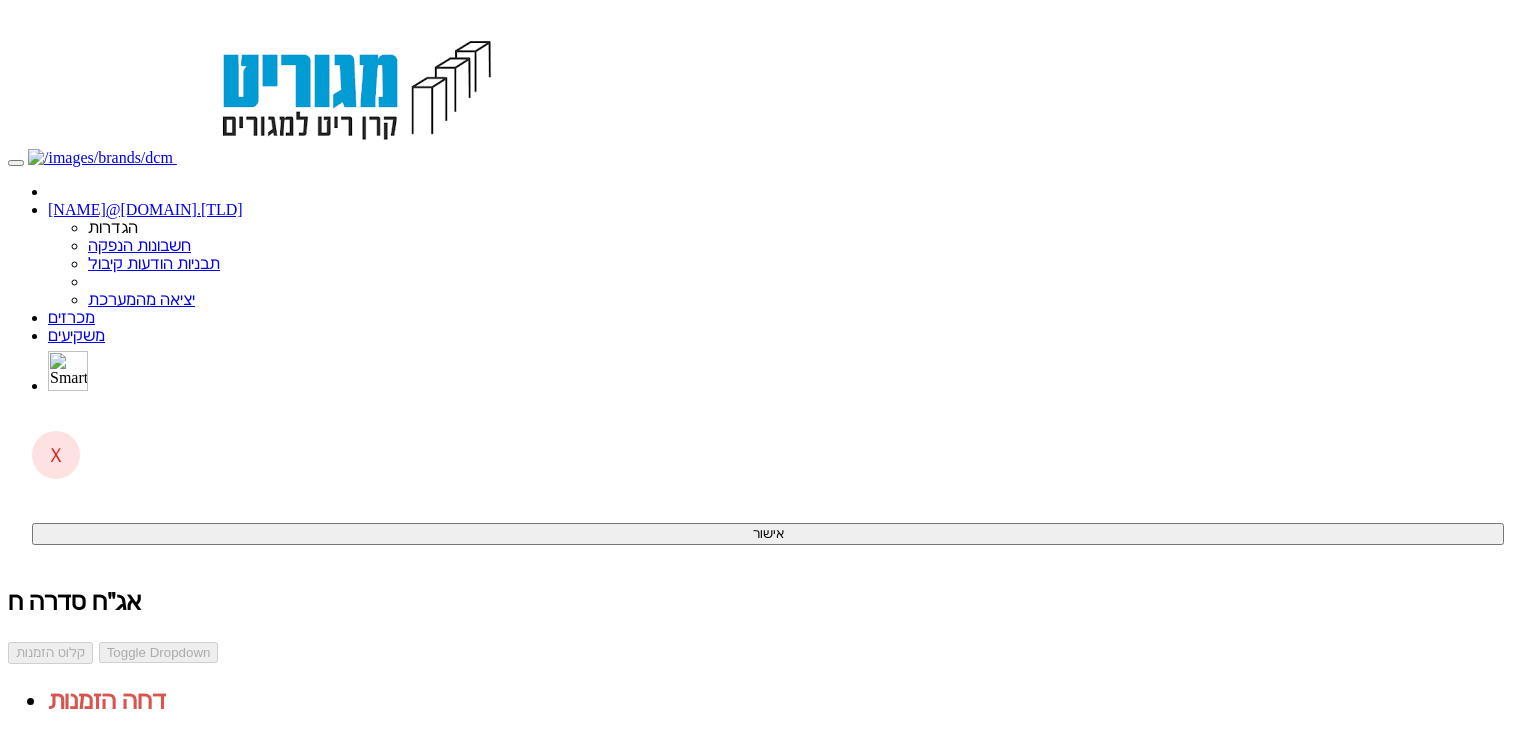 scroll, scrollTop: 0, scrollLeft: 0, axis: both 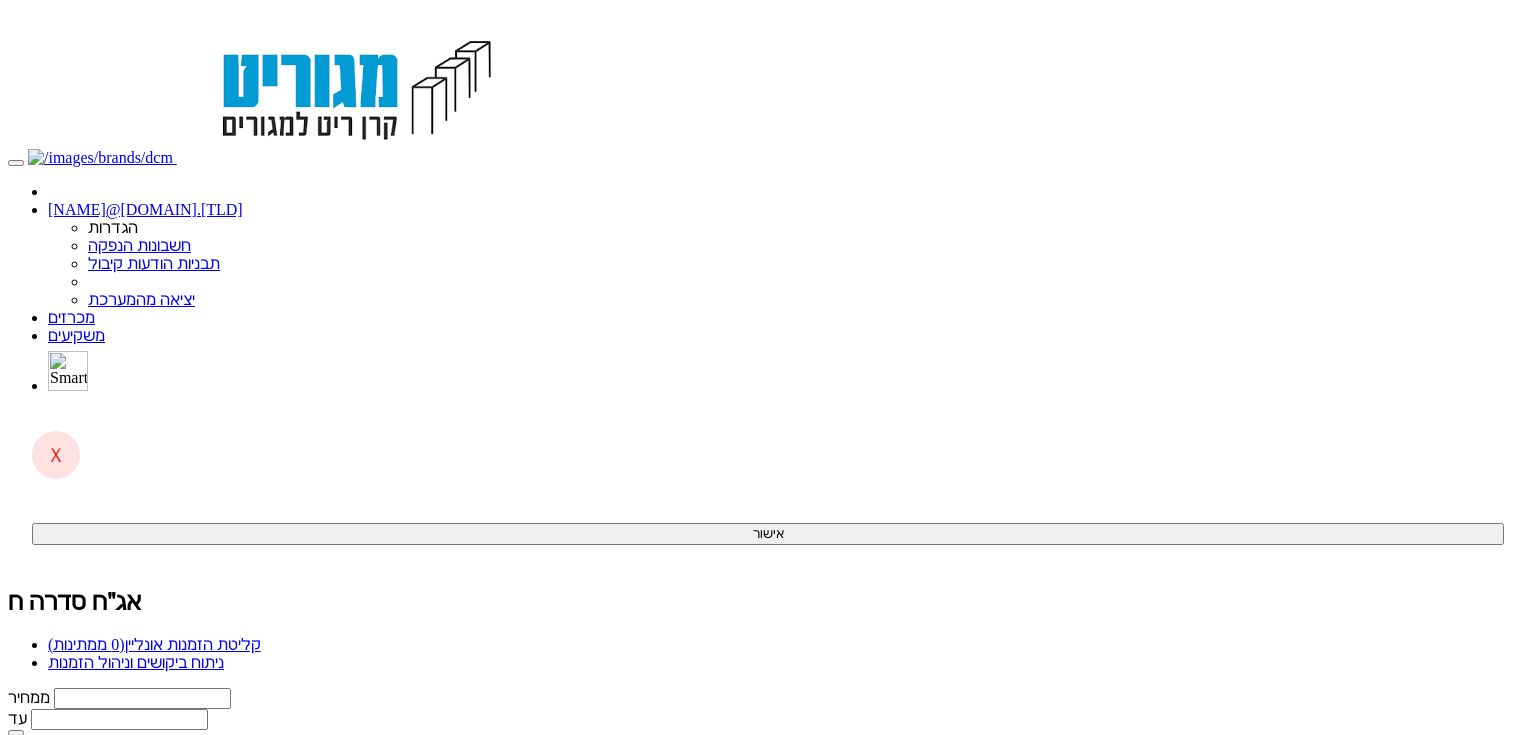 click on "קליטת הזמנות אונליין
(0 ממתינות)" at bounding box center (154, 644) 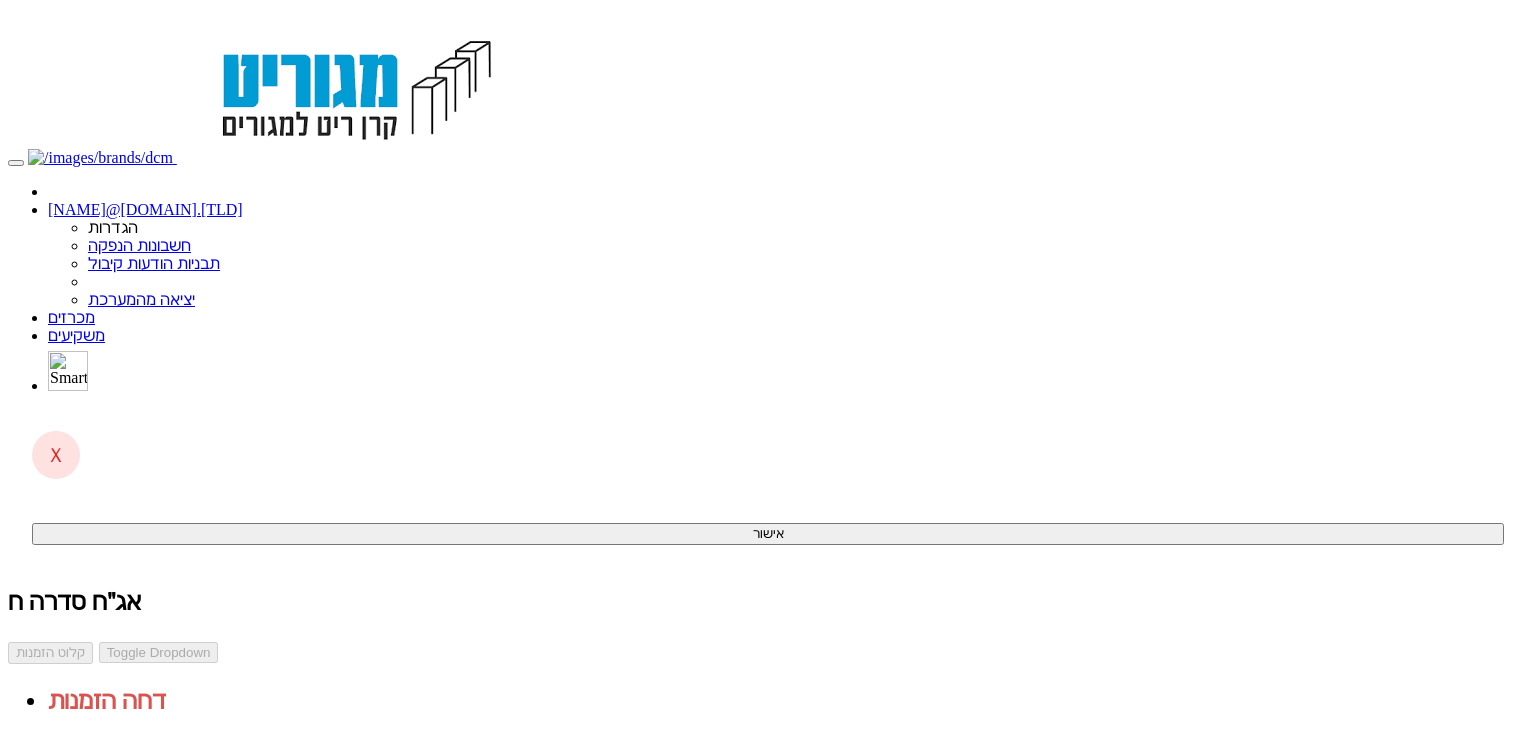 scroll, scrollTop: 0, scrollLeft: 0, axis: both 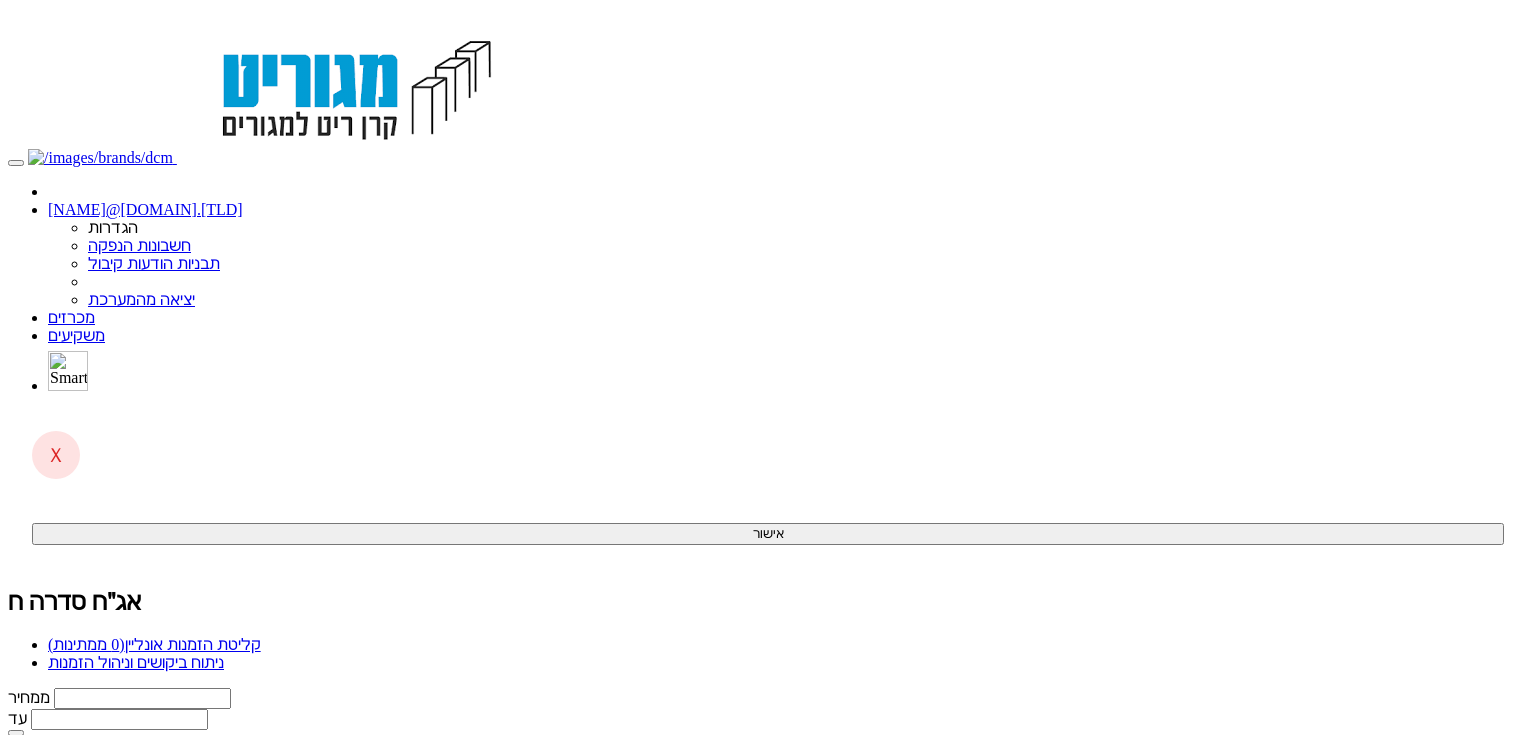 click on "קליטת הזמנות אונליין
(0 ממתינות)" at bounding box center [154, 644] 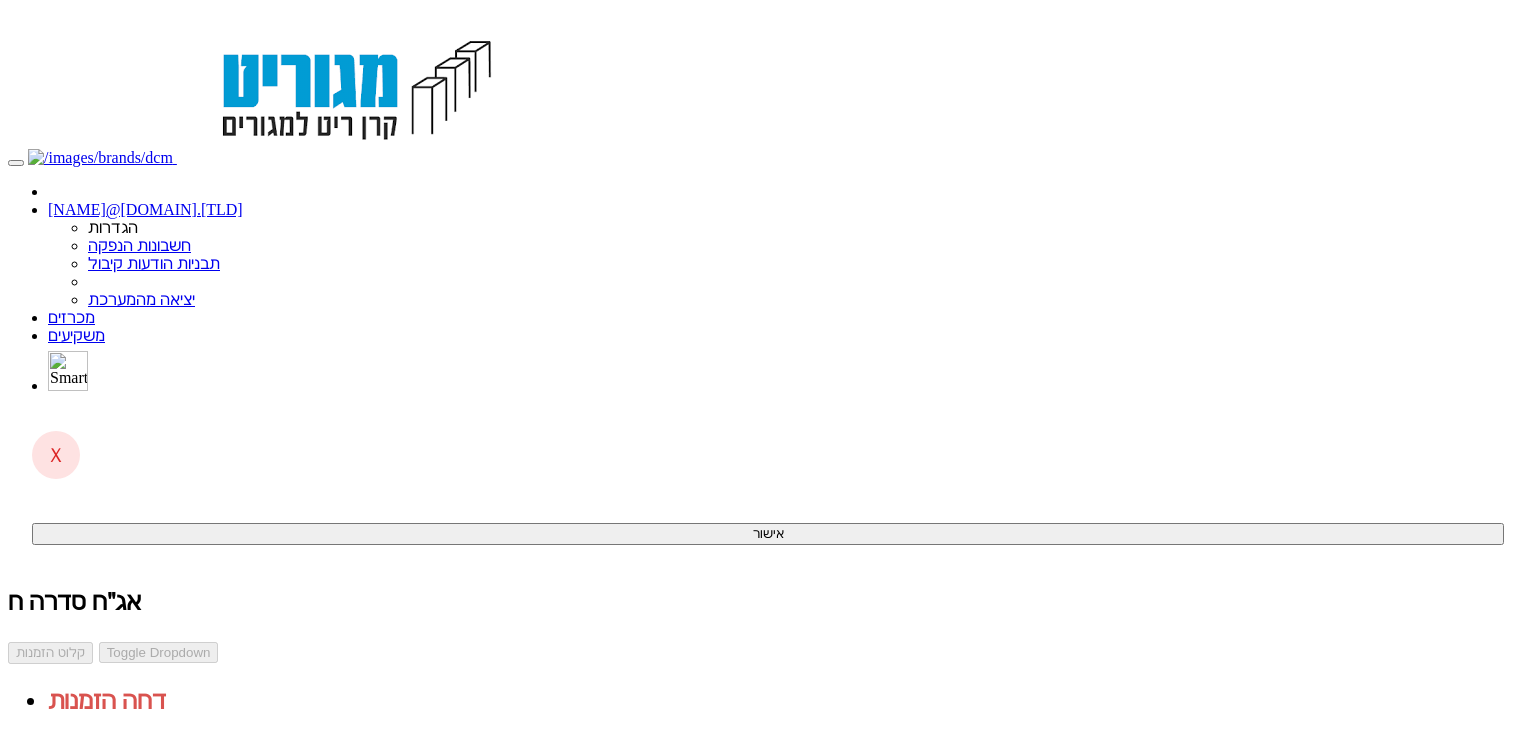 scroll, scrollTop: 0, scrollLeft: 0, axis: both 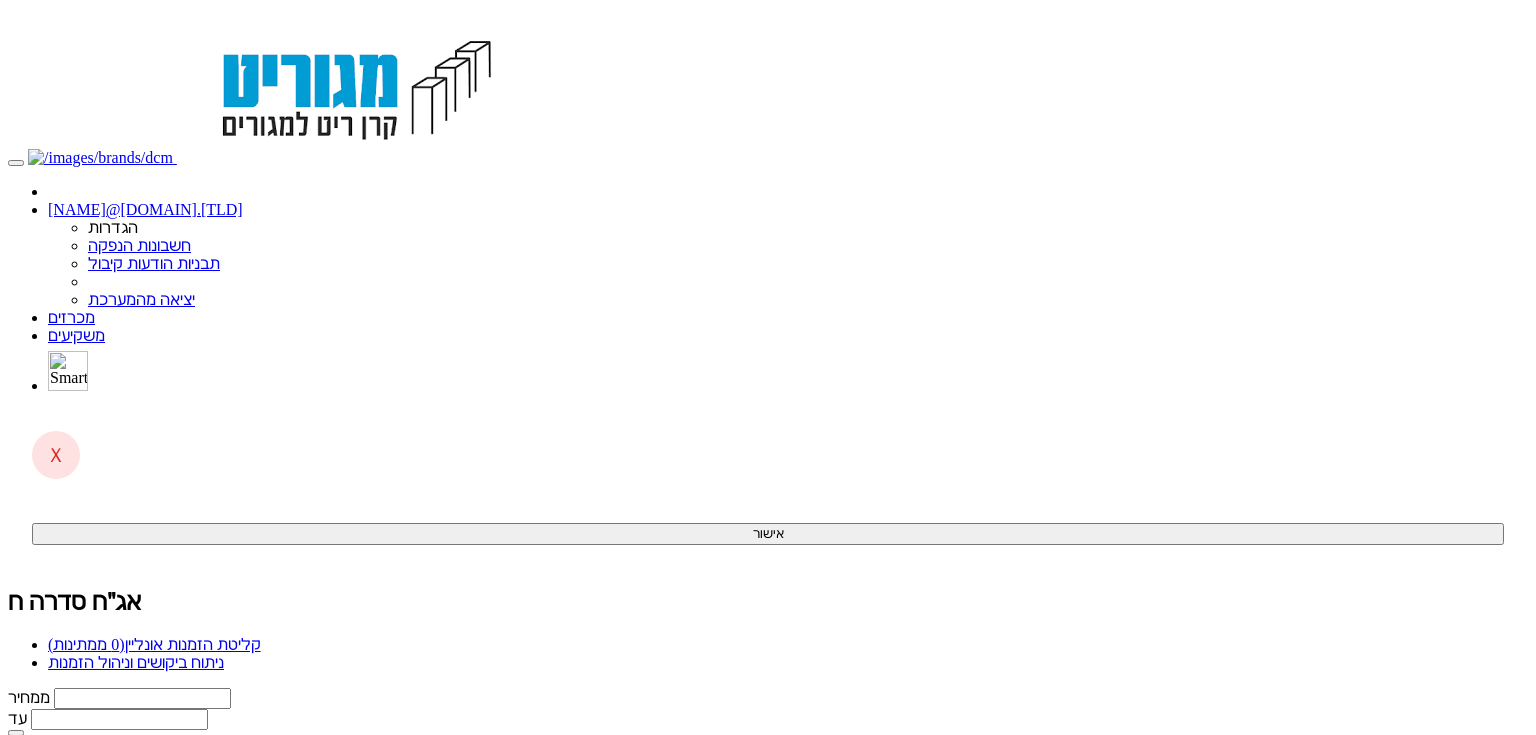 click on "קליטת הזמנות אונליין
(0 ממתינות)" at bounding box center [154, 644] 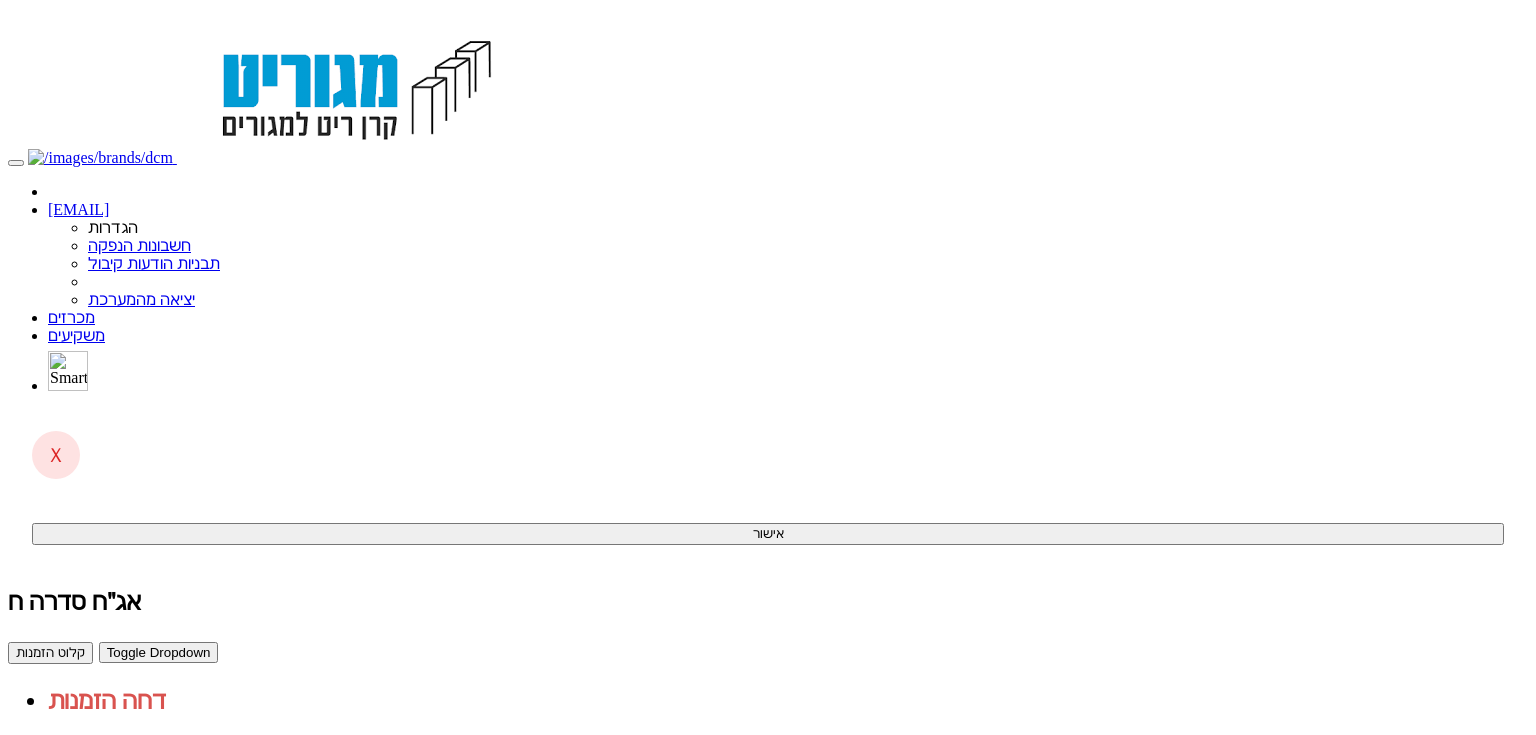 scroll, scrollTop: 0, scrollLeft: 0, axis: both 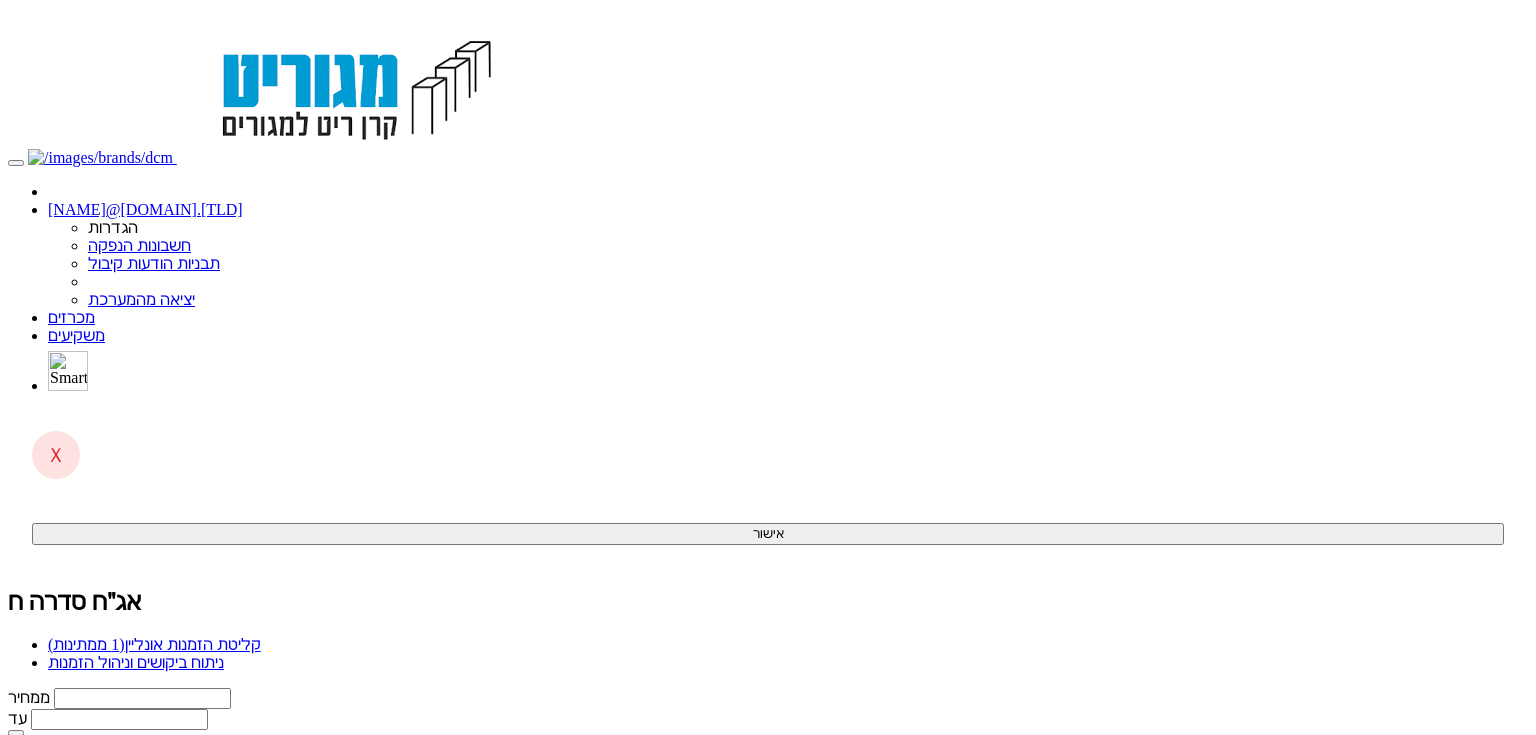 click on "קליטת הזמנות אונליין
(1 ממתינות)" at bounding box center (154, 644) 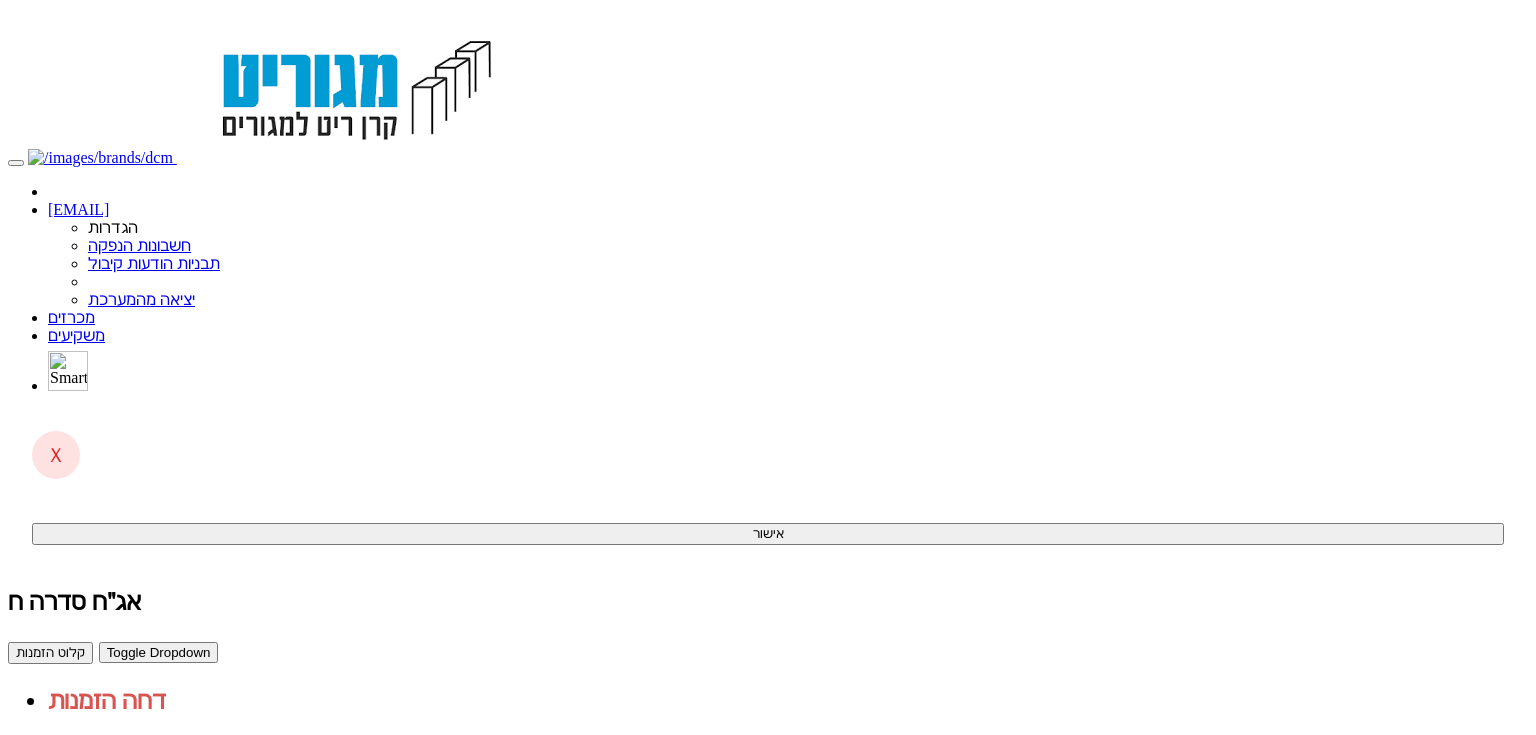 scroll, scrollTop: 0, scrollLeft: 0, axis: both 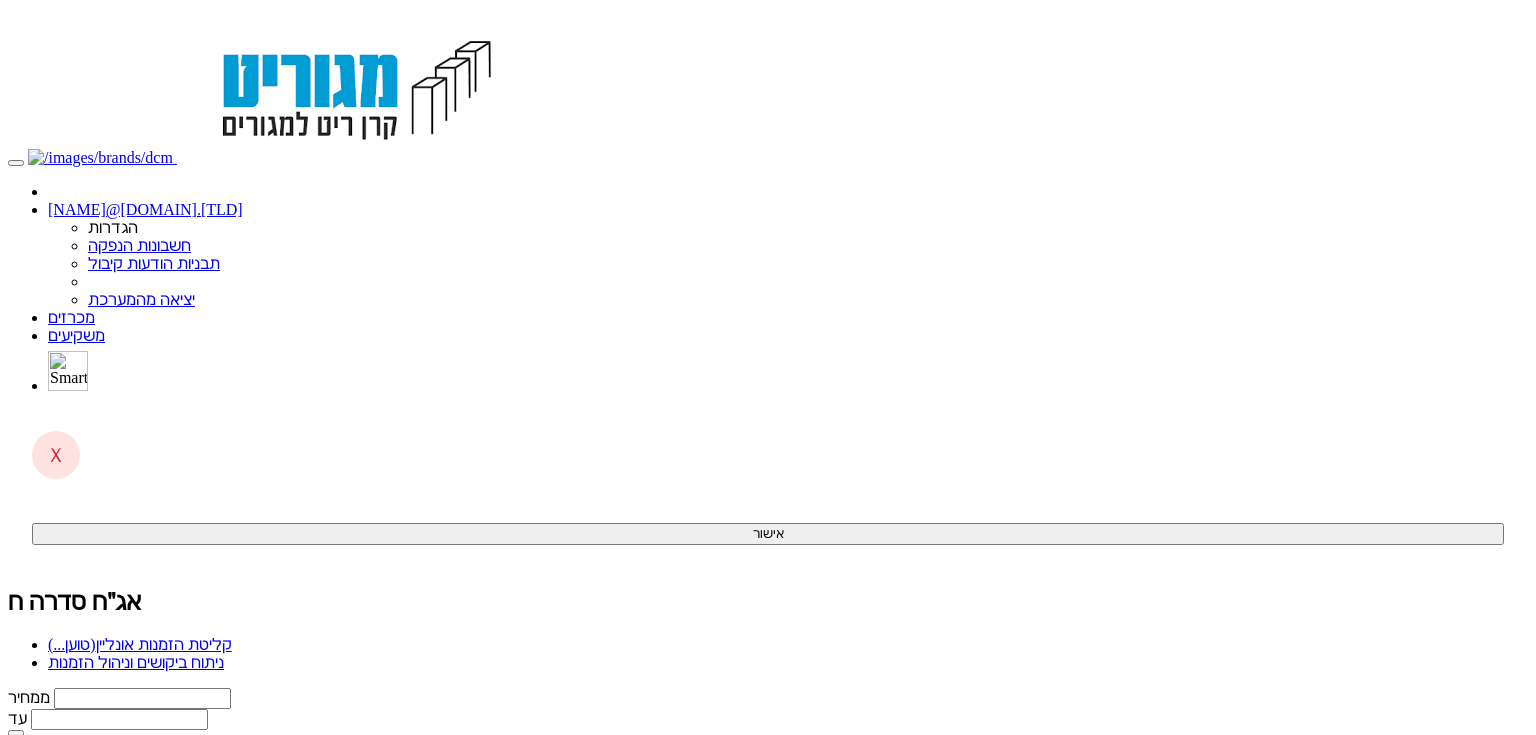 click on "(טוען...)" at bounding box center (72, 644) 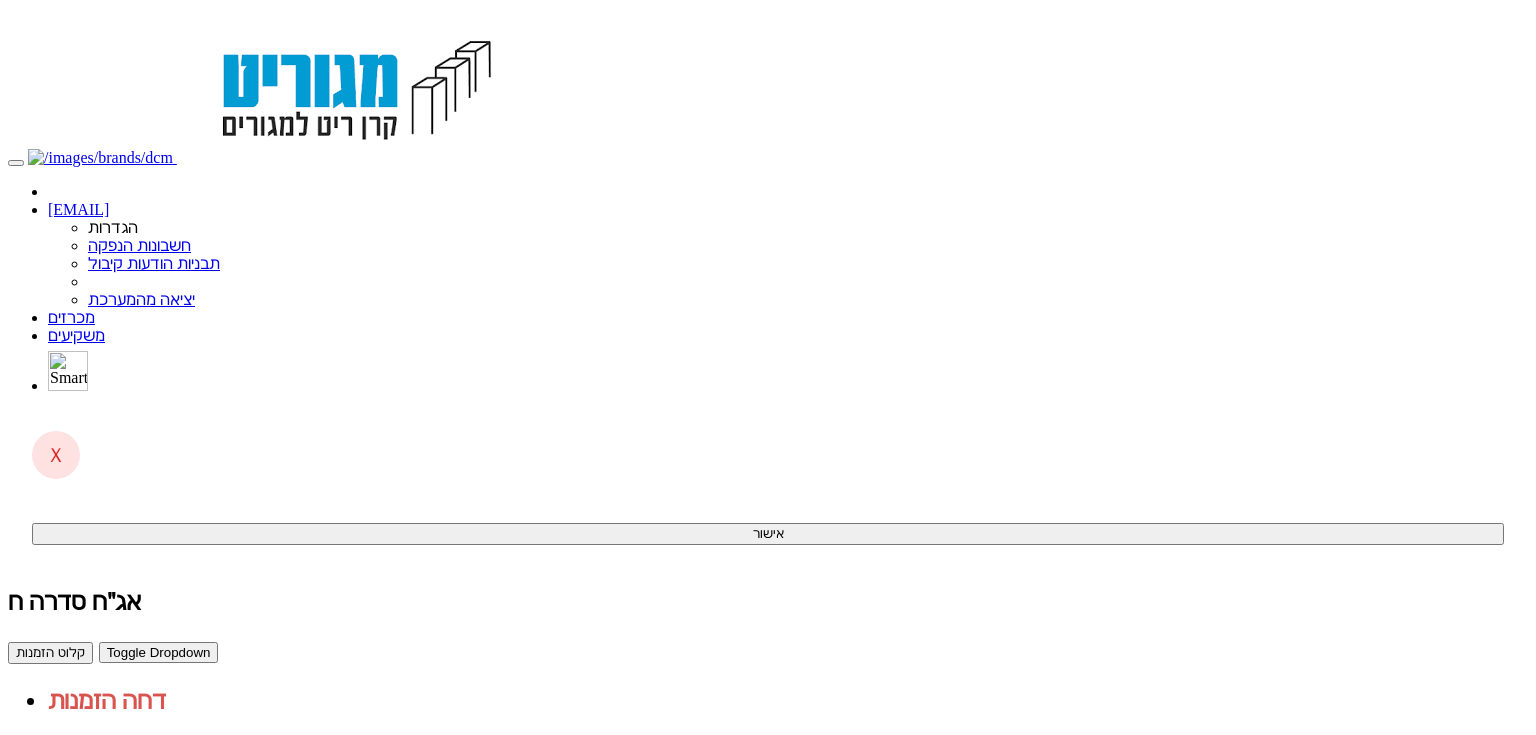 scroll, scrollTop: 0, scrollLeft: 0, axis: both 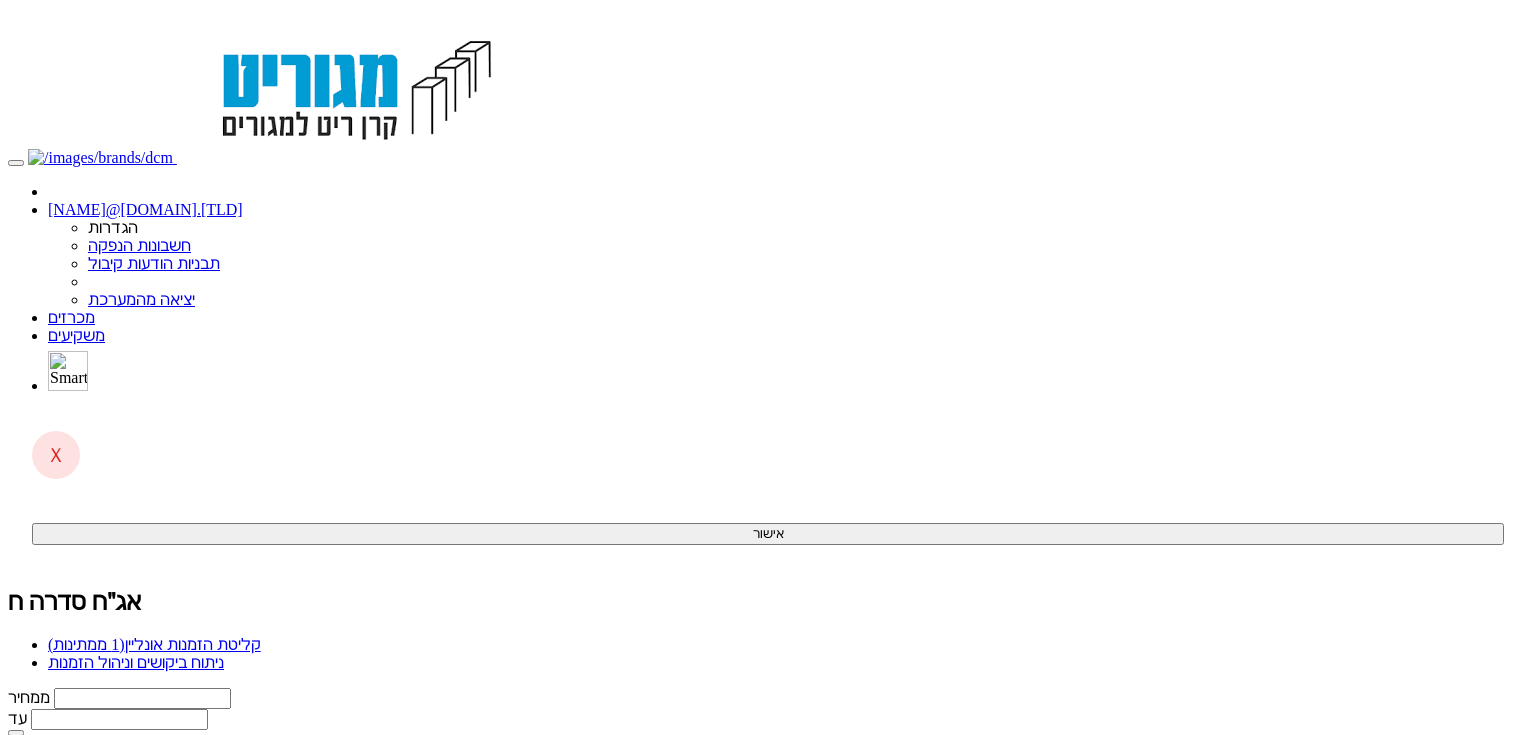 click on "קליטת הזמנות אונליין
(1 ממתינות)" at bounding box center (154, 644) 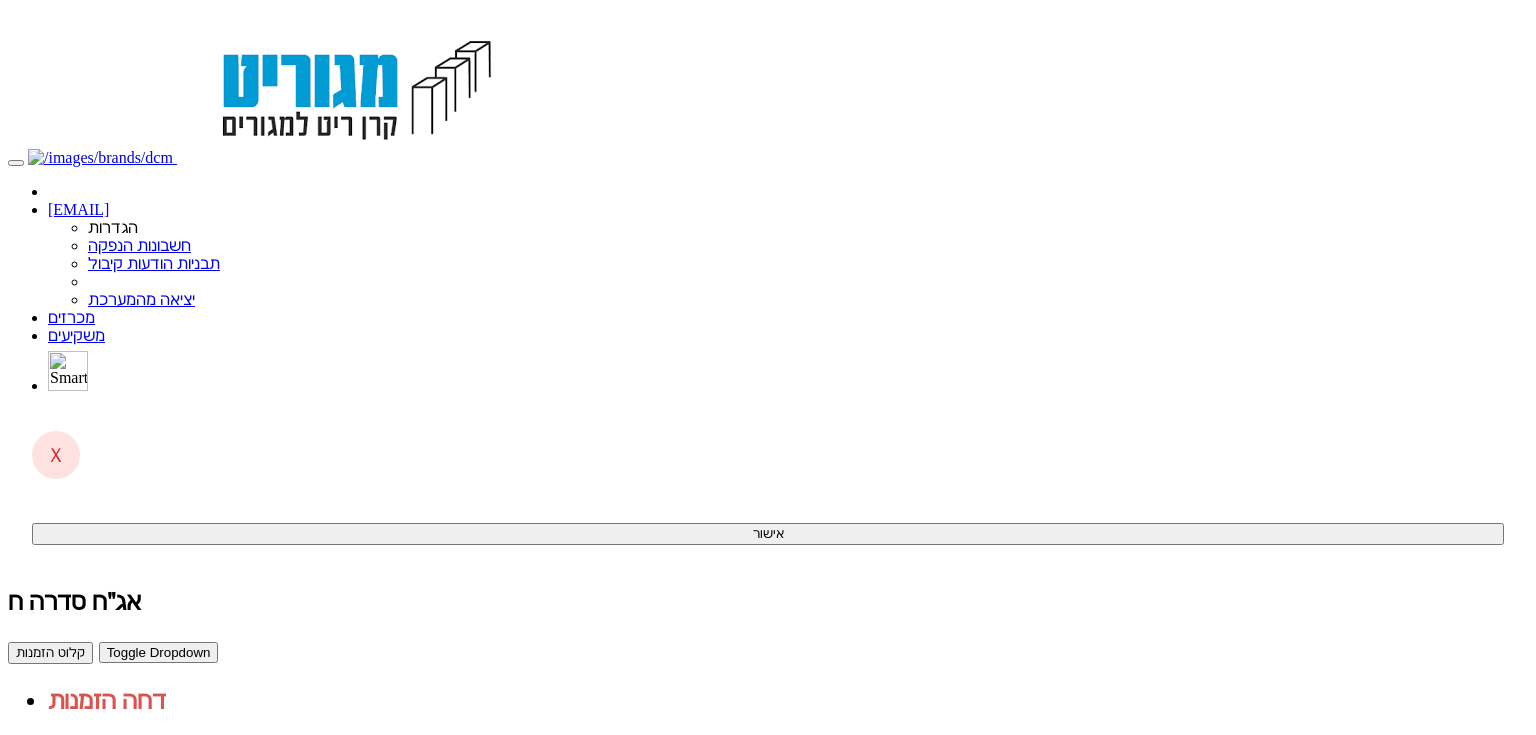 scroll, scrollTop: 0, scrollLeft: 0, axis: both 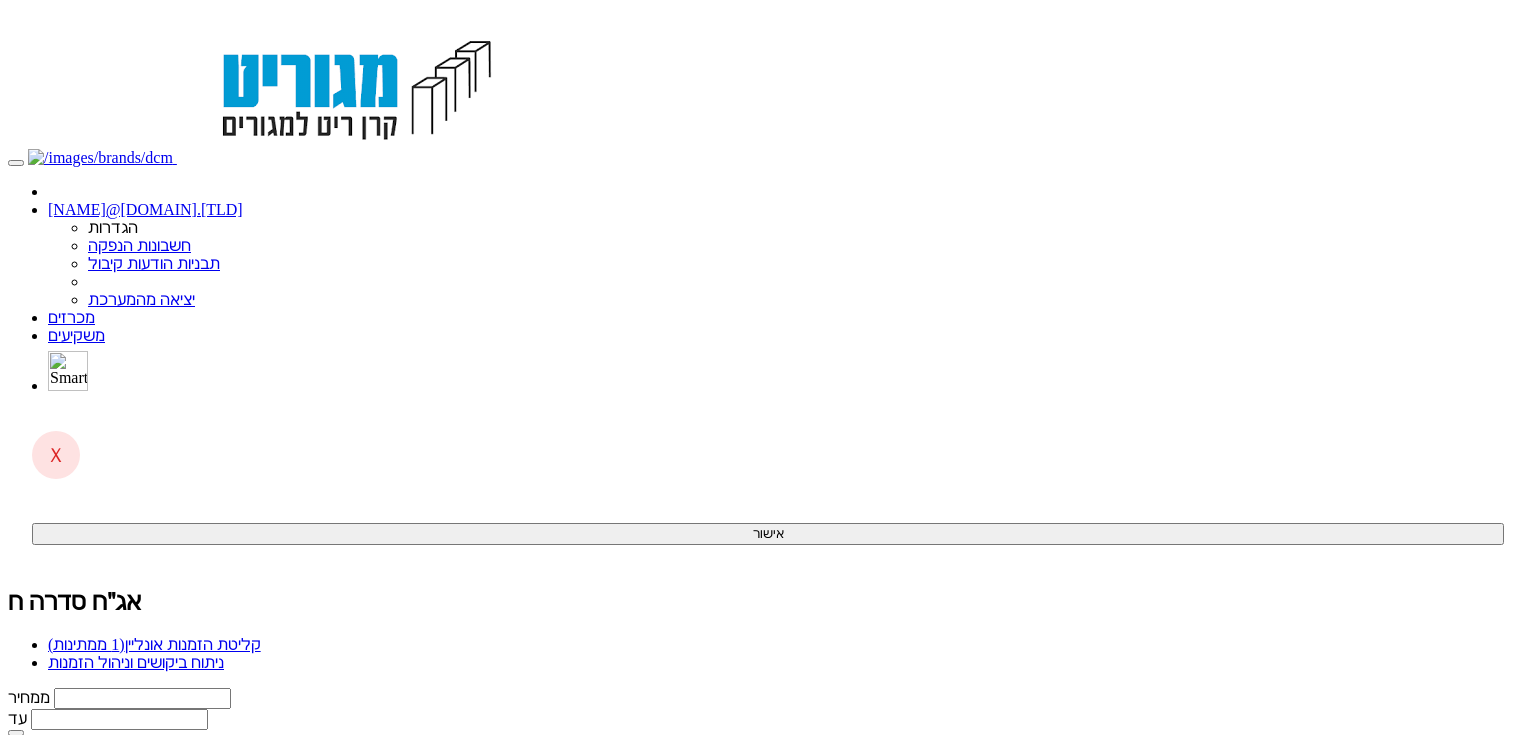 click on "קליטת הזמנות אונליין
(1 ממתינות)" at bounding box center [154, 644] 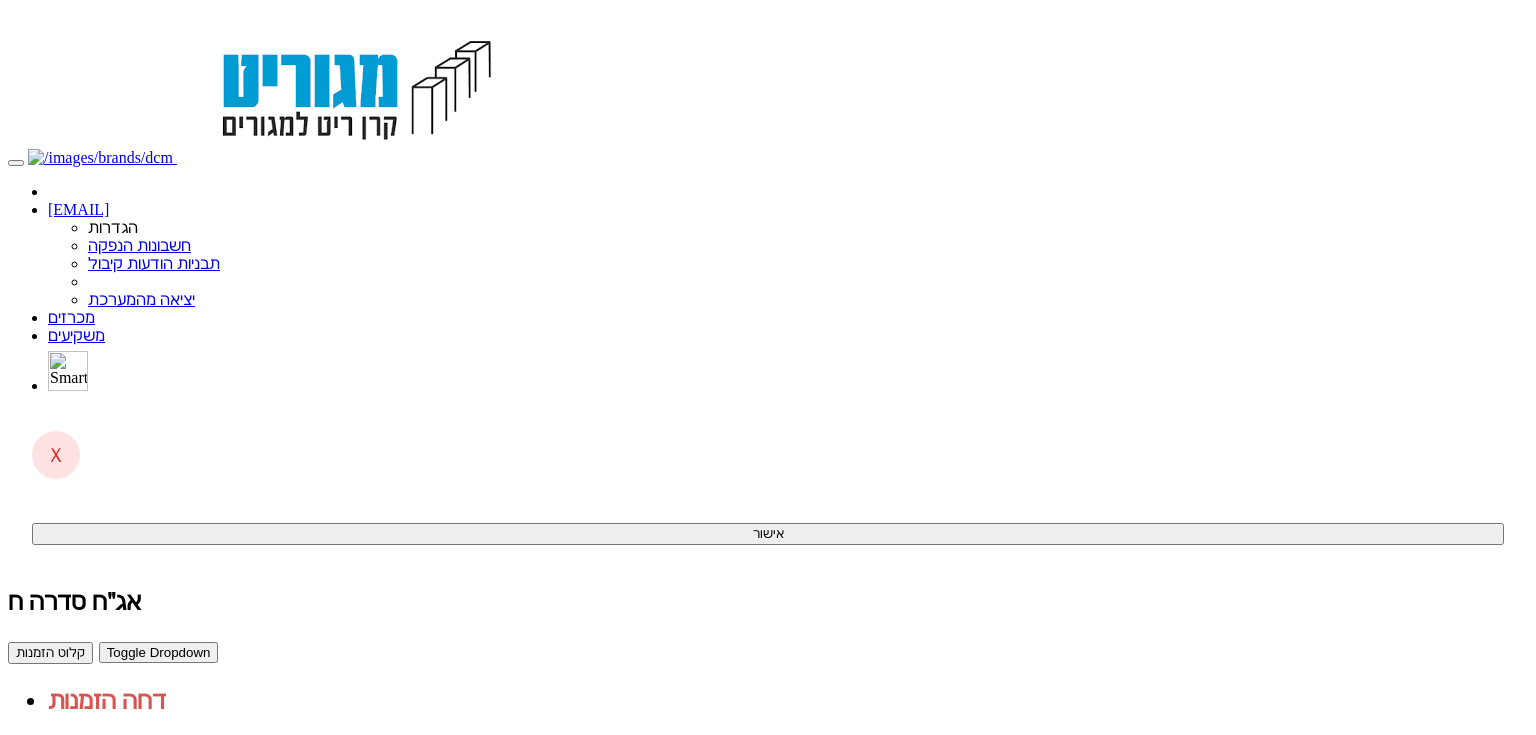 scroll, scrollTop: 0, scrollLeft: 0, axis: both 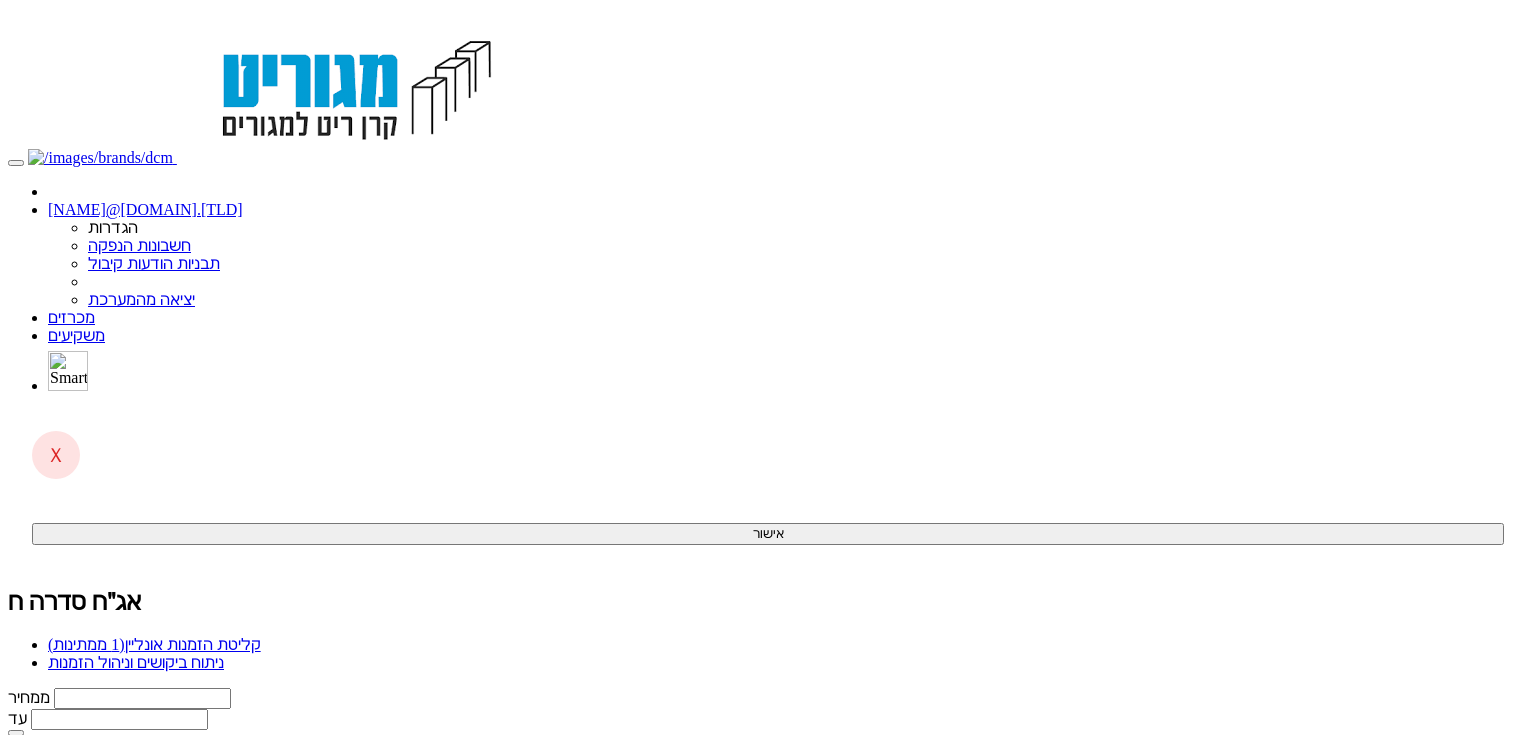 click on "קליטת הזמנות אונליין
(1 ממתינות)" at bounding box center [154, 644] 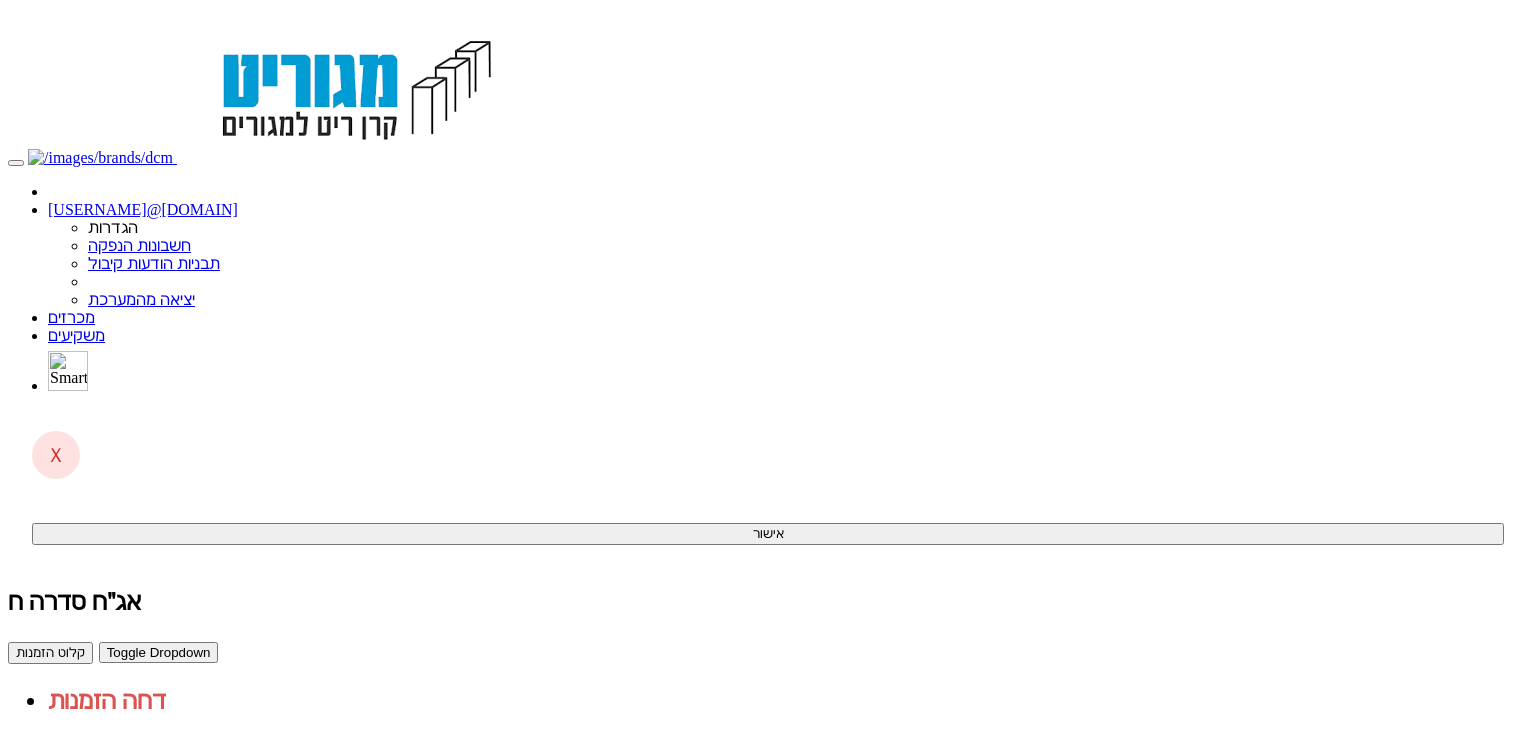 scroll, scrollTop: 0, scrollLeft: 0, axis: both 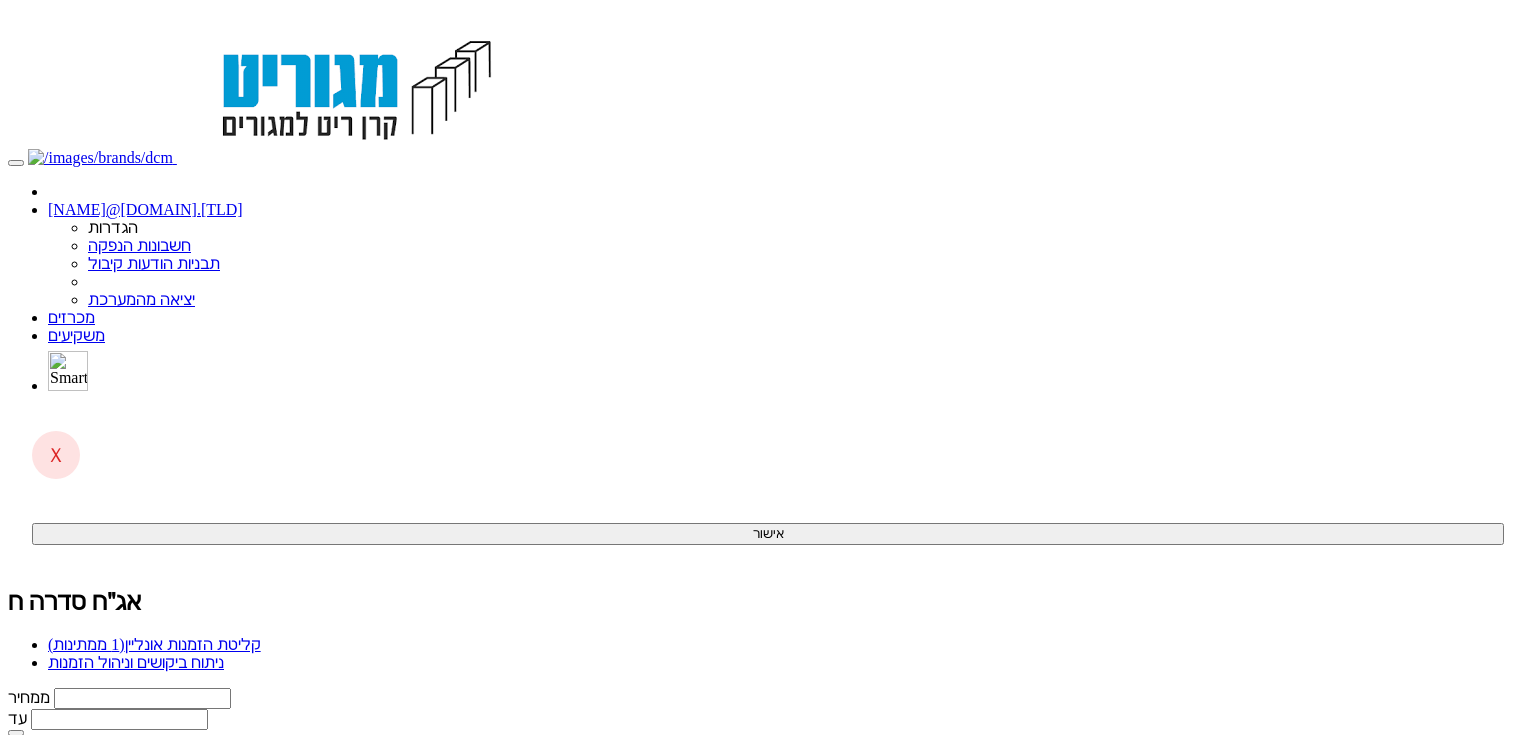 click on "קליטת הזמנות אונליין
(1 ממתינות)" at bounding box center (154, 644) 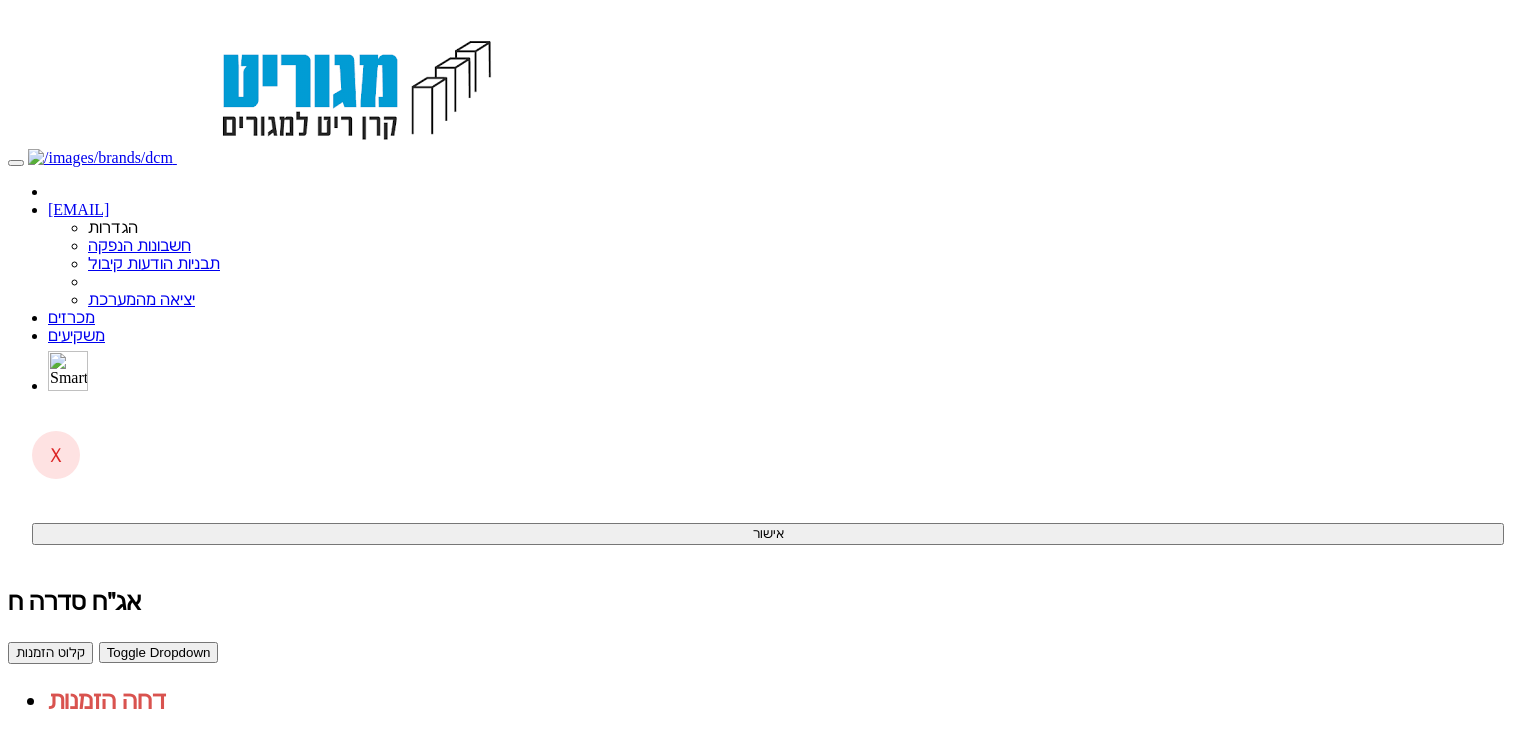 scroll, scrollTop: 0, scrollLeft: 0, axis: both 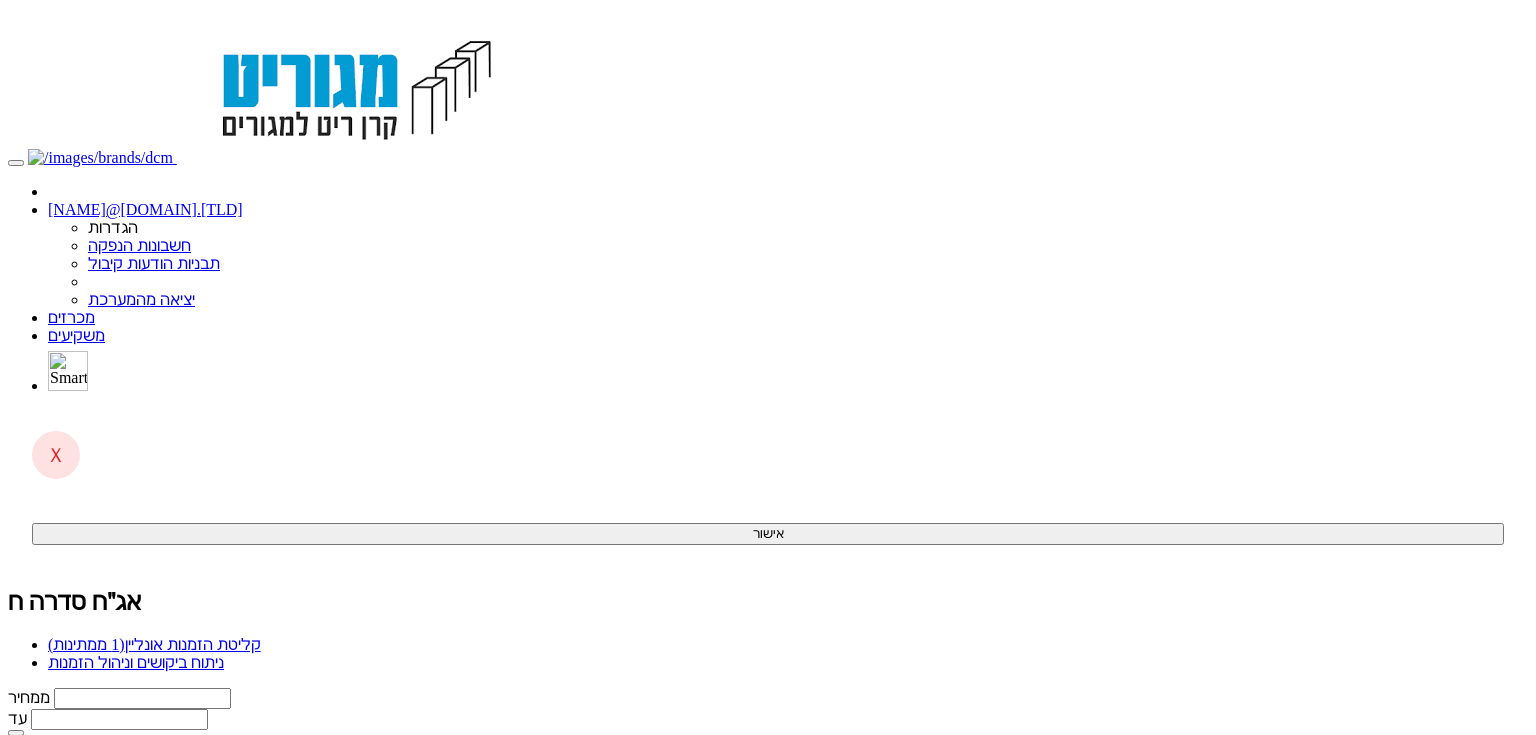 click on "(1 ממתינות)" at bounding box center [86, 644] 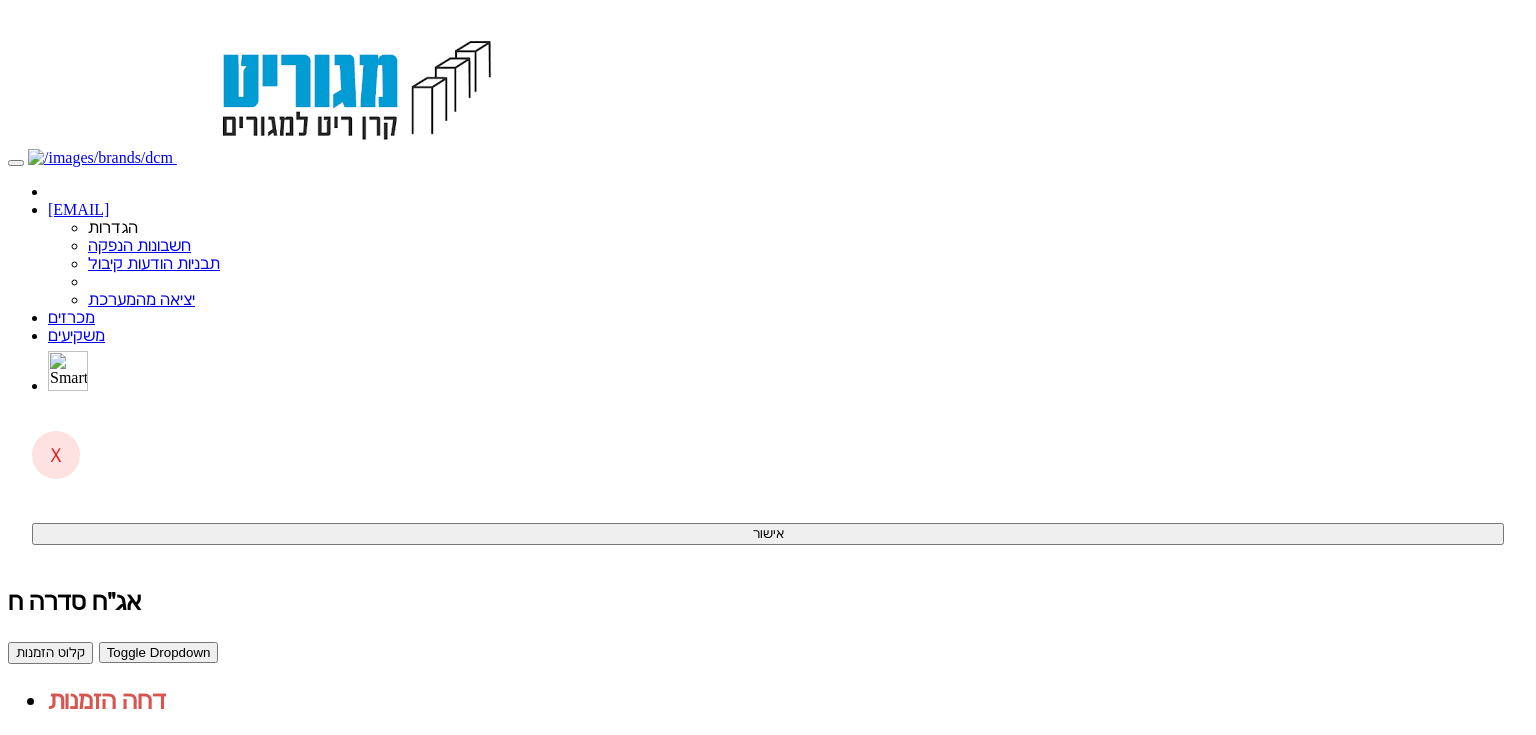 scroll, scrollTop: 0, scrollLeft: 0, axis: both 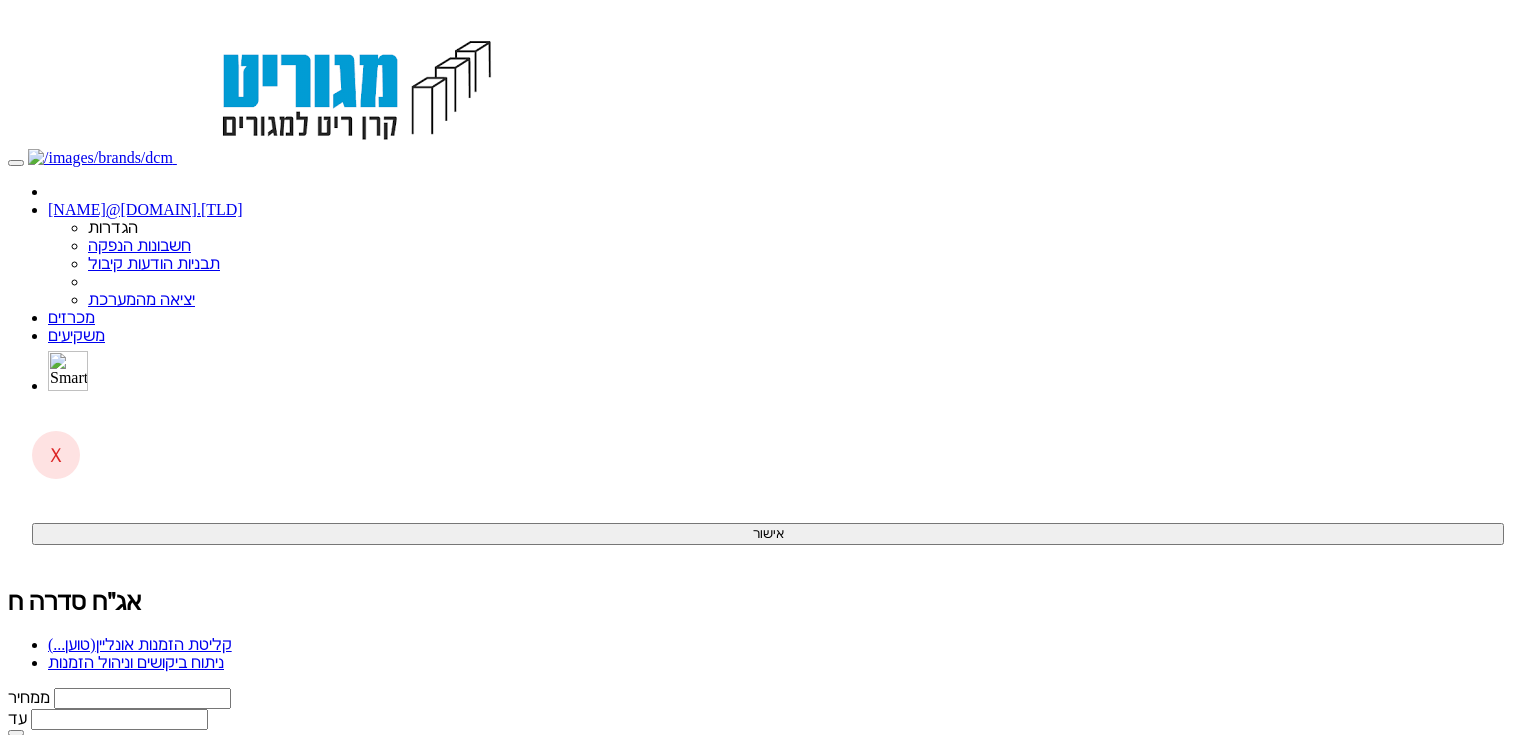 click on "קליטת הזמנות אונליין
(טוען...)" at bounding box center [140, 644] 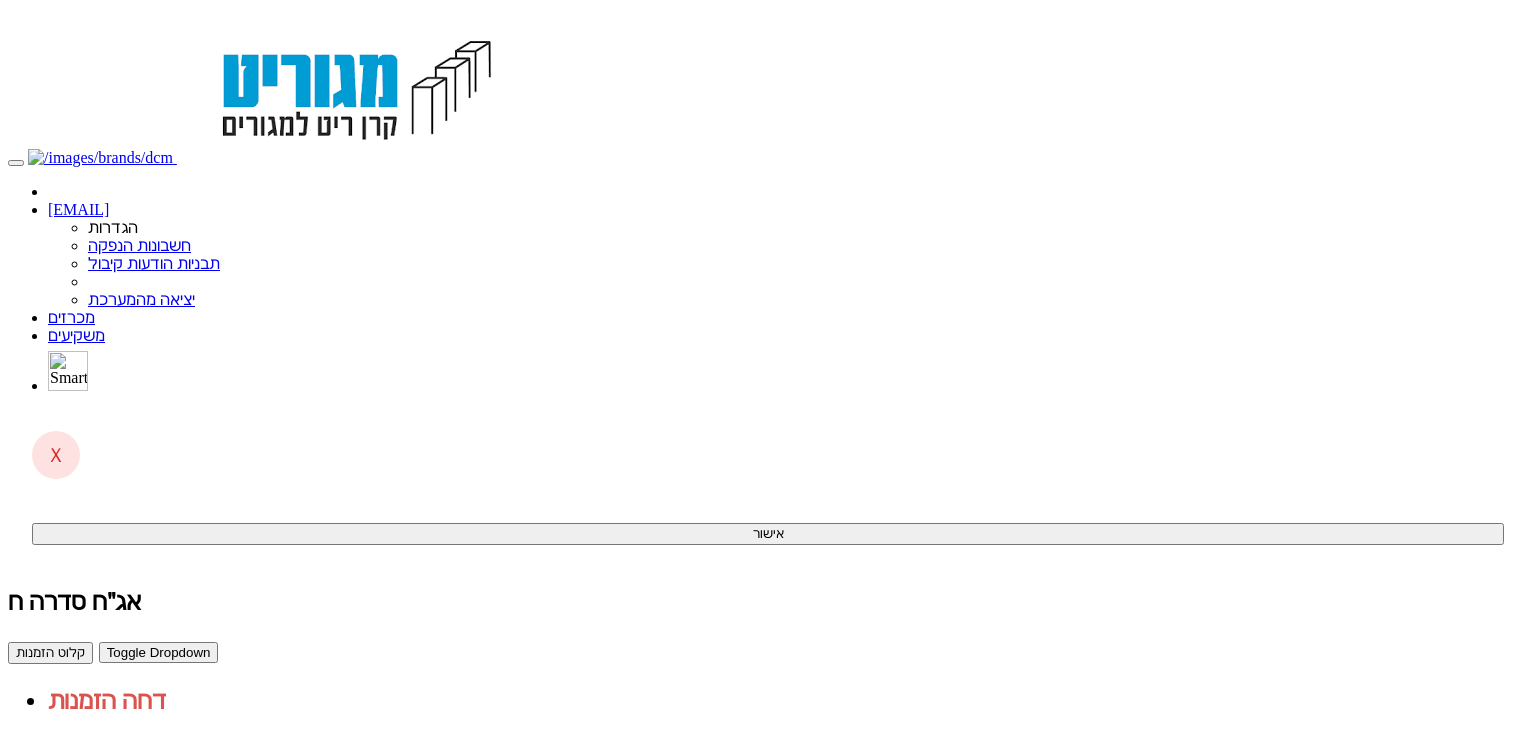 scroll, scrollTop: 0, scrollLeft: 0, axis: both 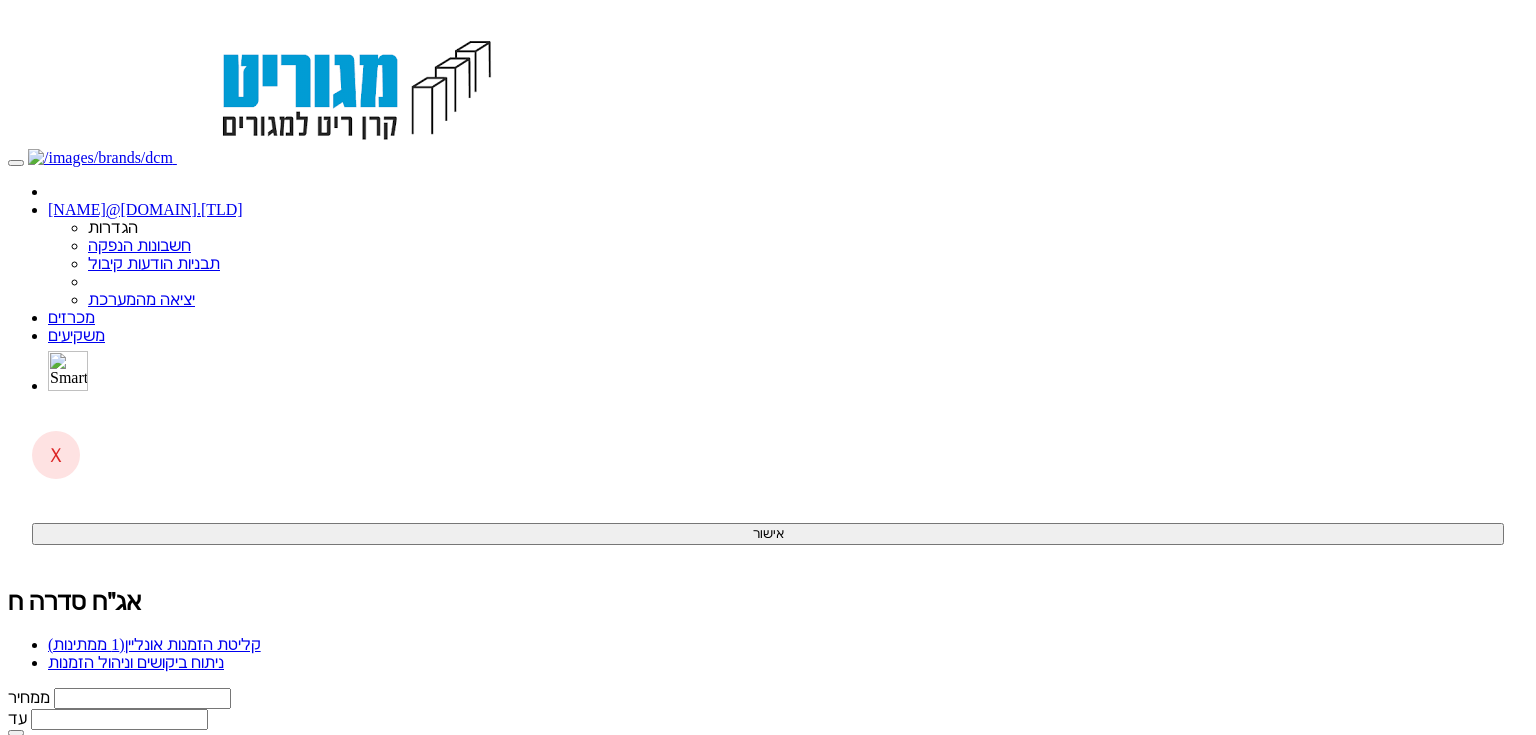 click on "קליטת הזמנות אונליין
(1 ממתינות)" at bounding box center [154, 644] 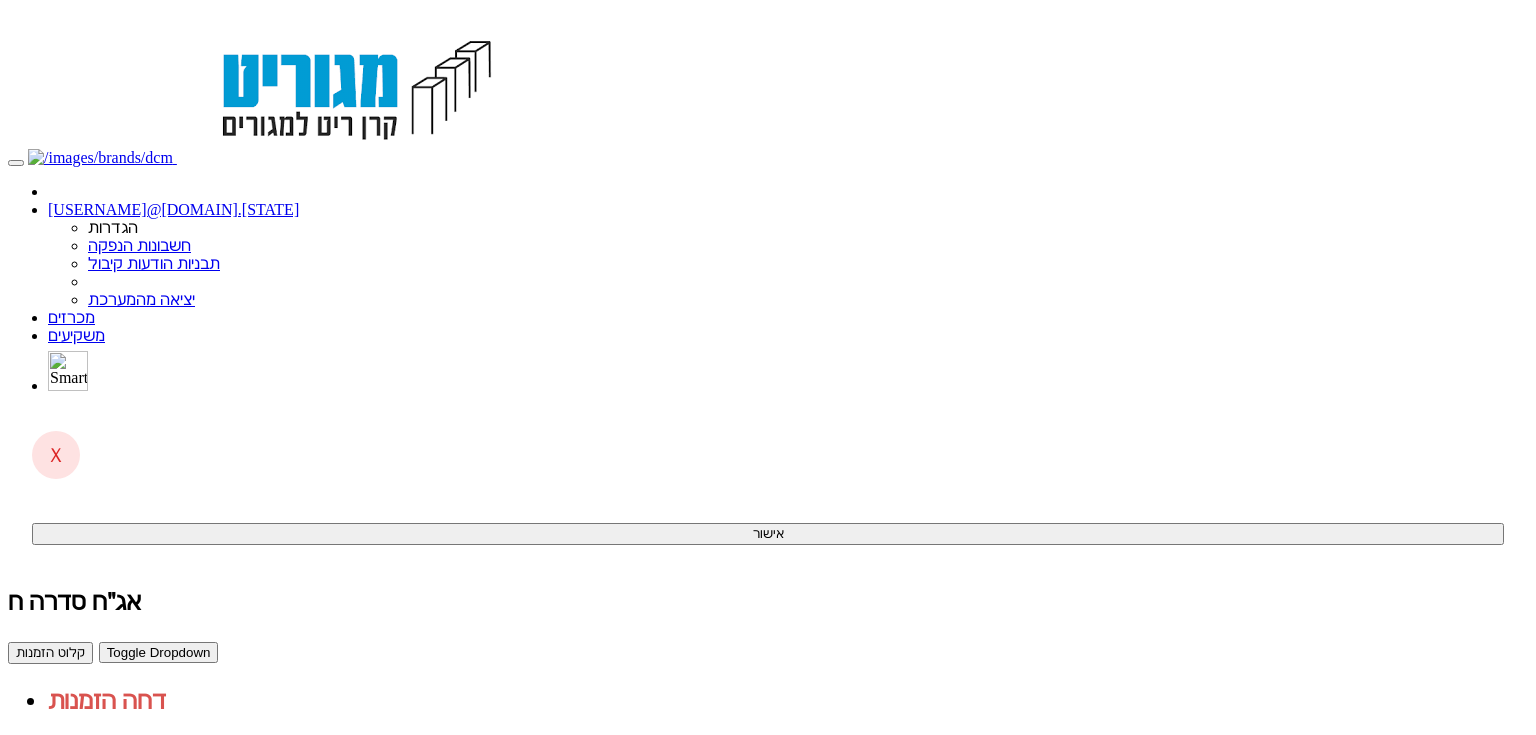scroll, scrollTop: 0, scrollLeft: 0, axis: both 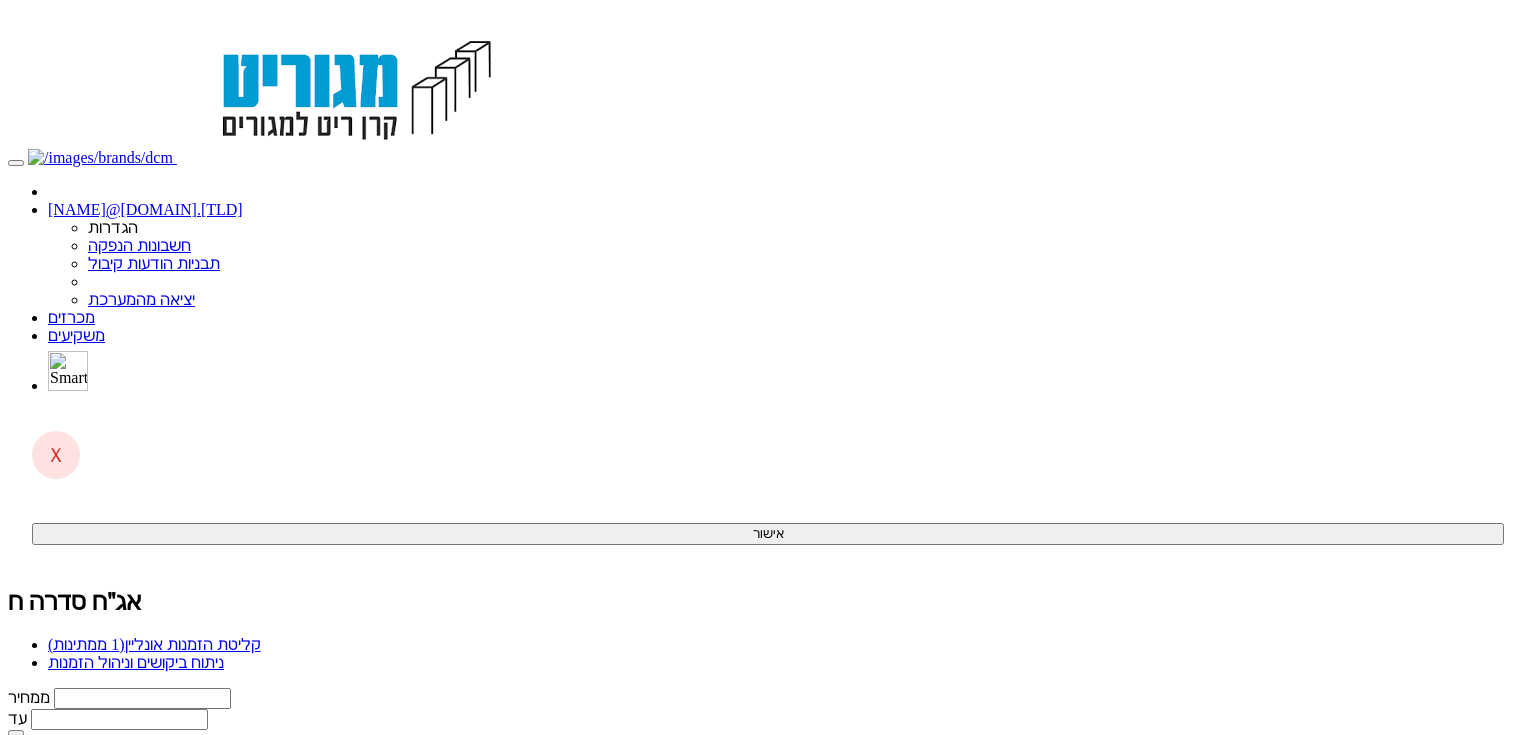 click on "קליטת הזמנות אונליין
(1 ממתינות)" at bounding box center [154, 644] 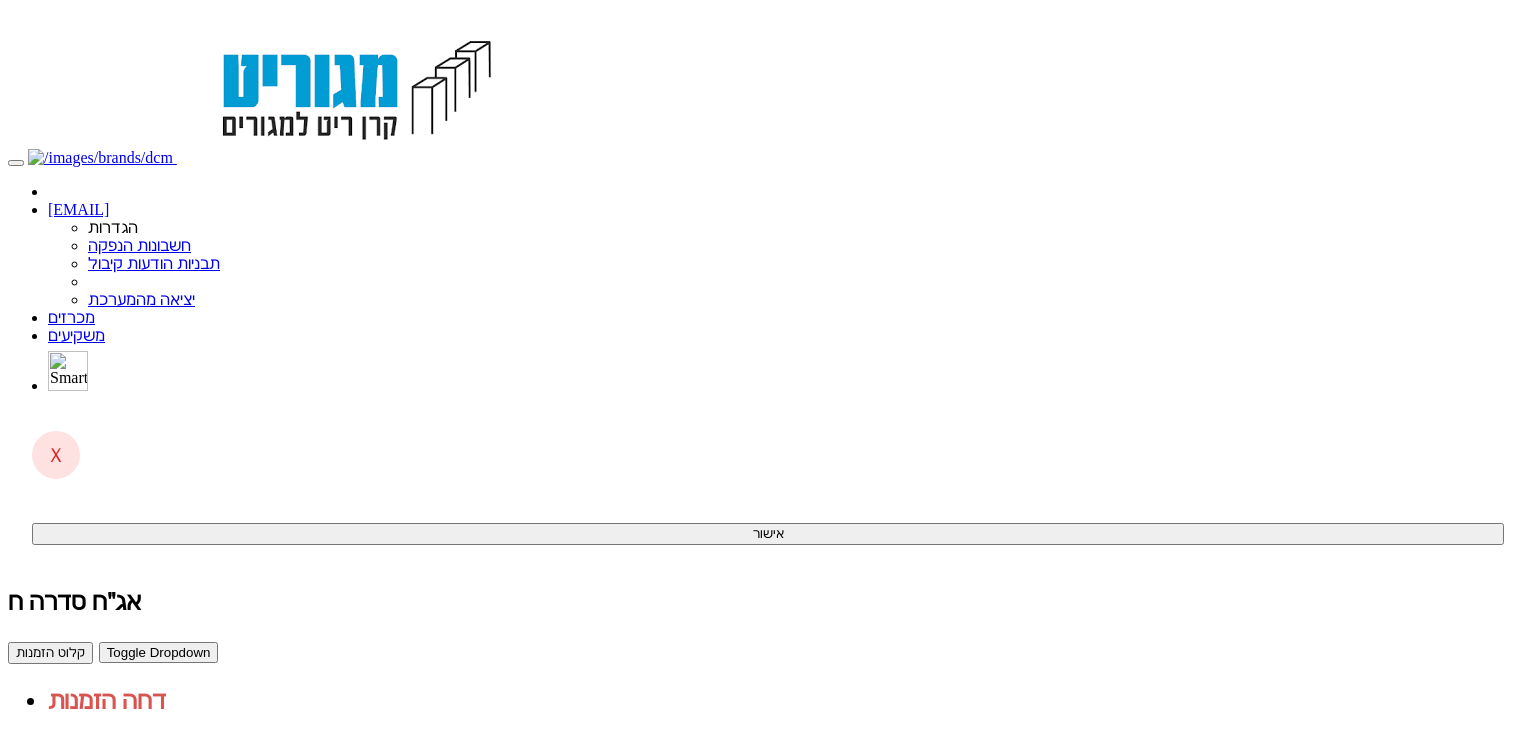 scroll, scrollTop: 0, scrollLeft: 0, axis: both 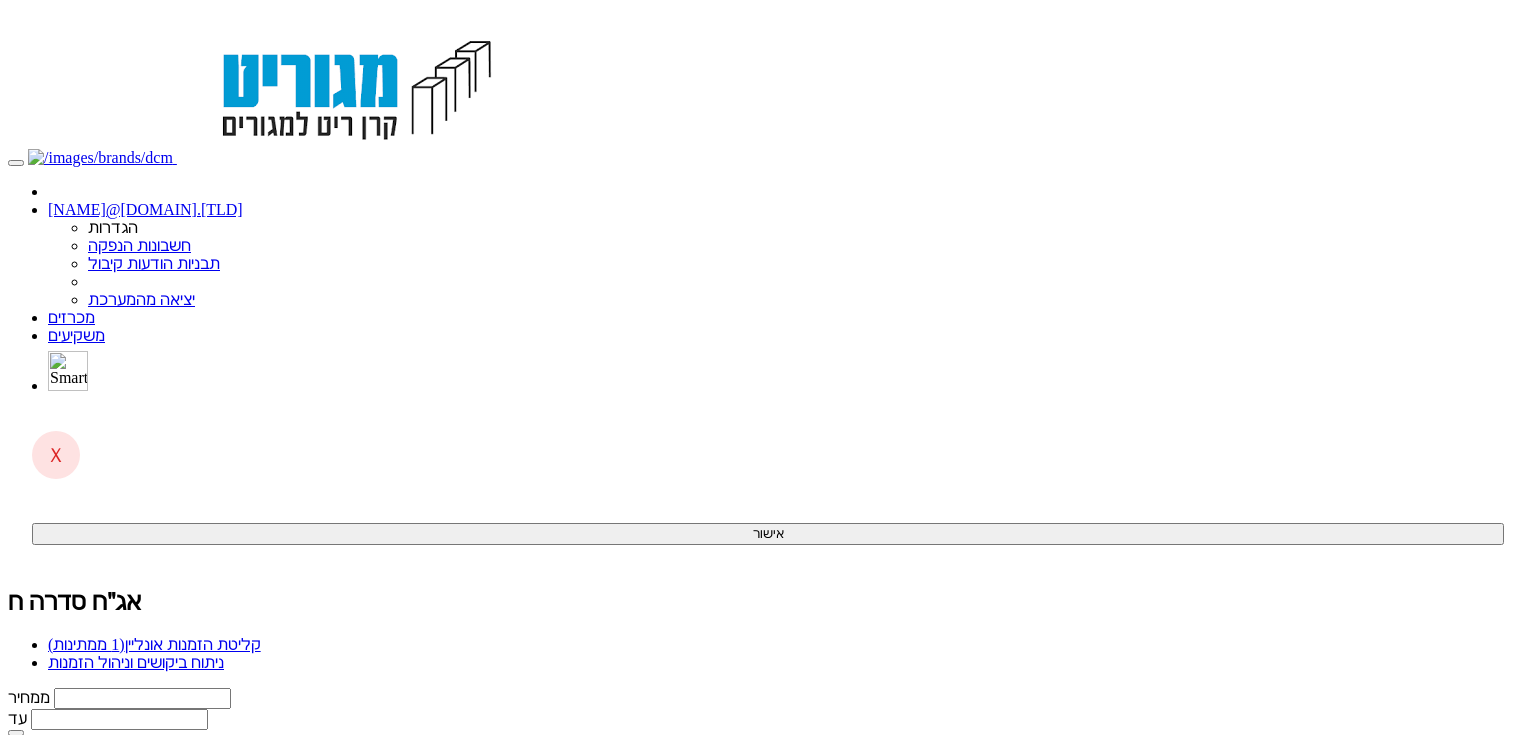 click on "ניתוח ביקושים וניהול הזמנות" at bounding box center [136, 662] 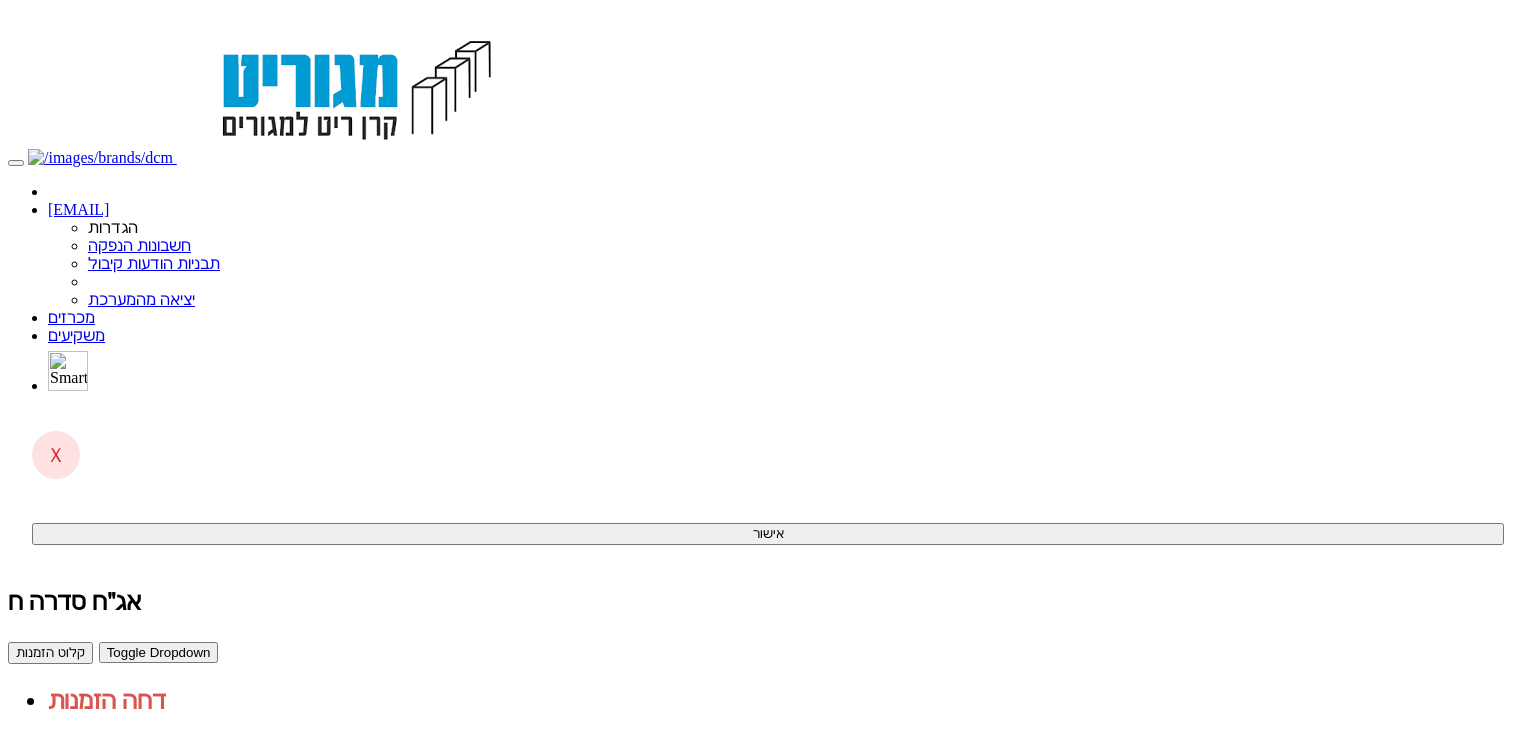 scroll, scrollTop: 0, scrollLeft: 0, axis: both 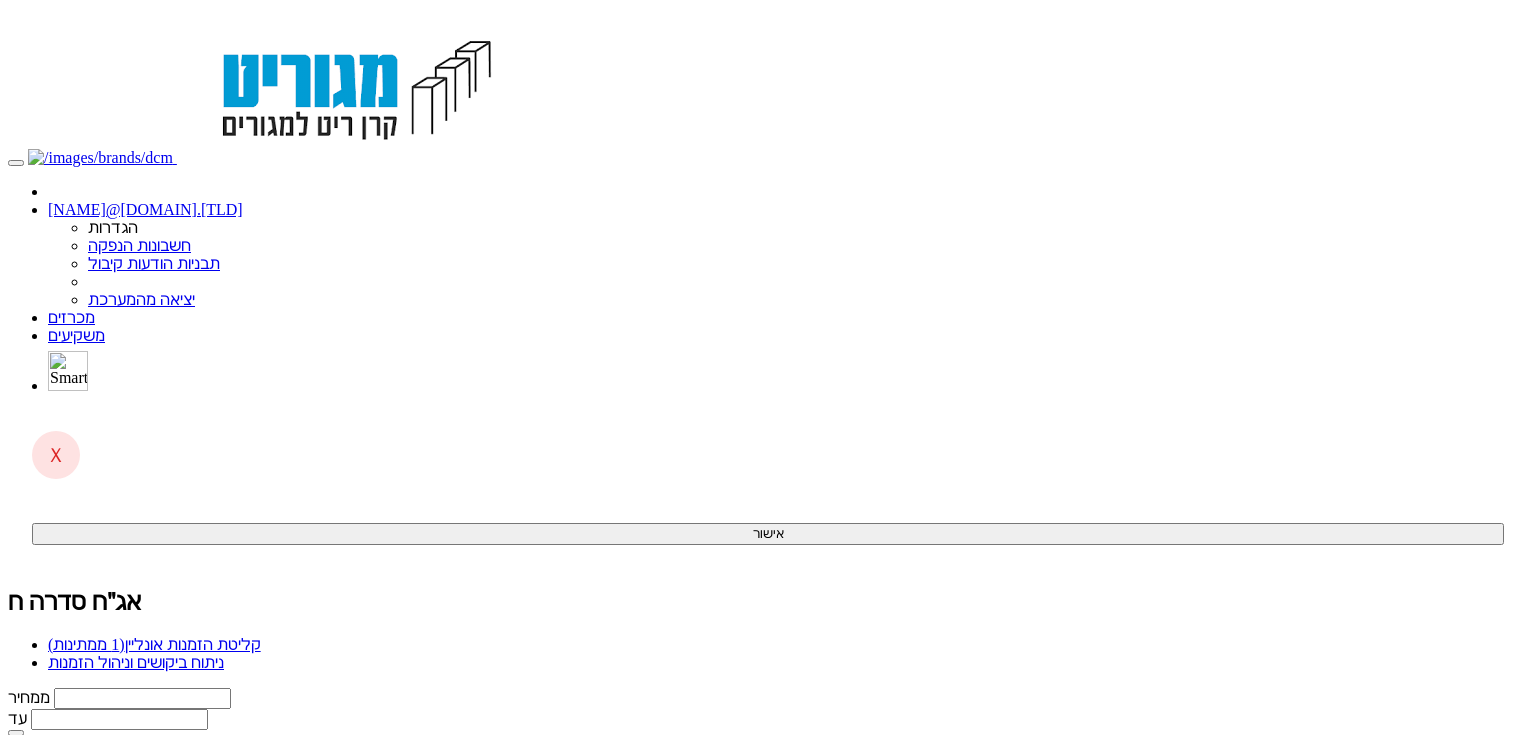 click on "(1 ממתינות)" at bounding box center (86, 644) 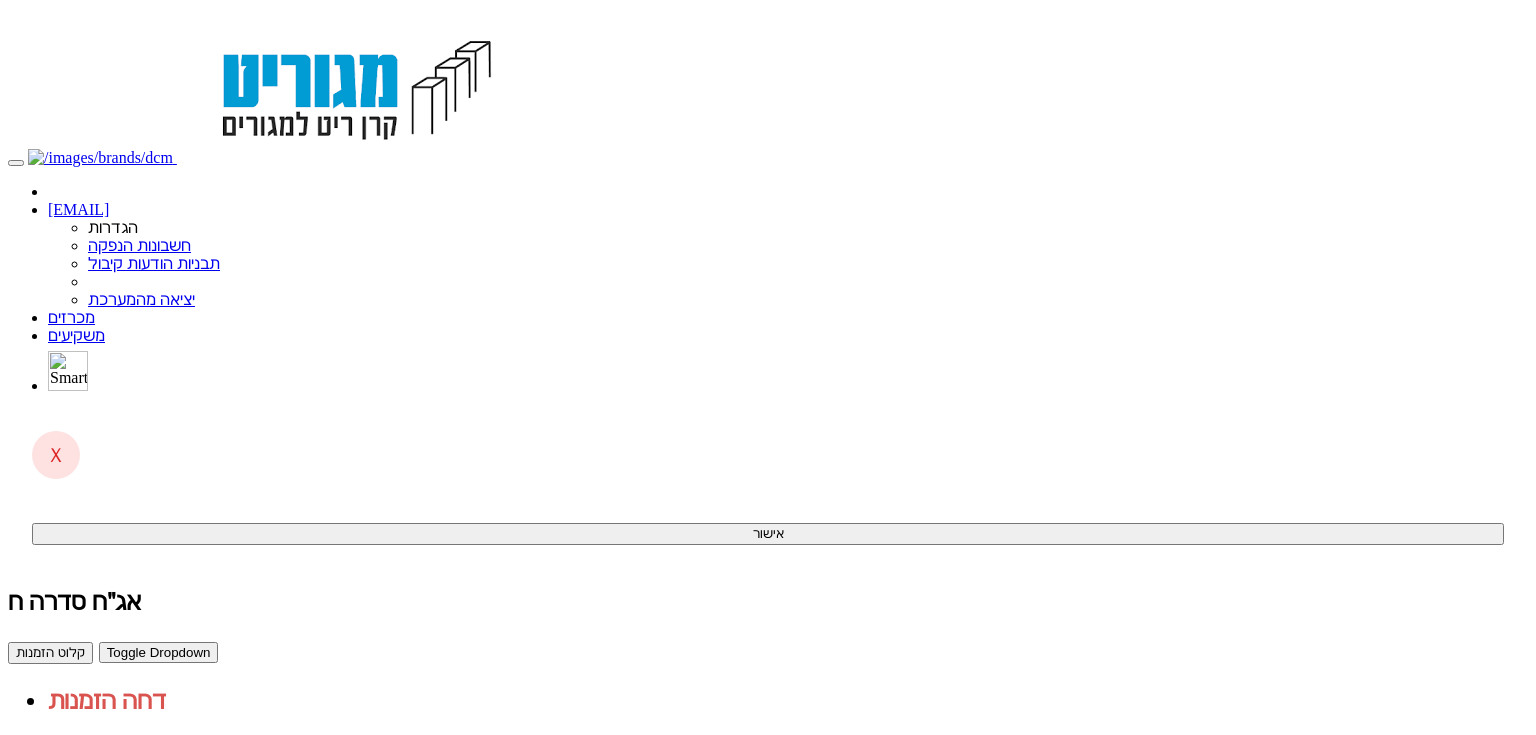 scroll, scrollTop: 0, scrollLeft: 0, axis: both 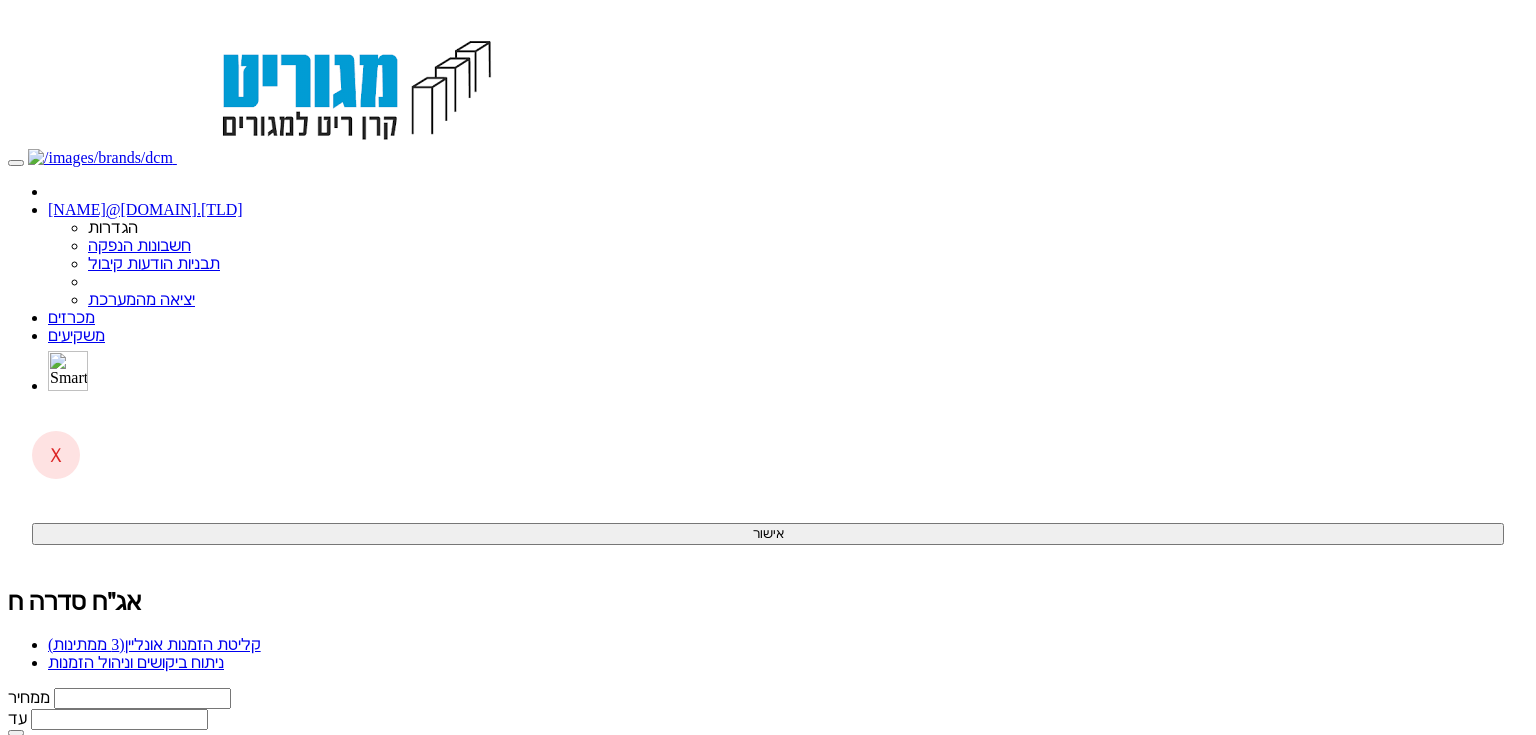 click on "קליטת הזמנות אונליין
(3 ממתינות)" at bounding box center [154, 644] 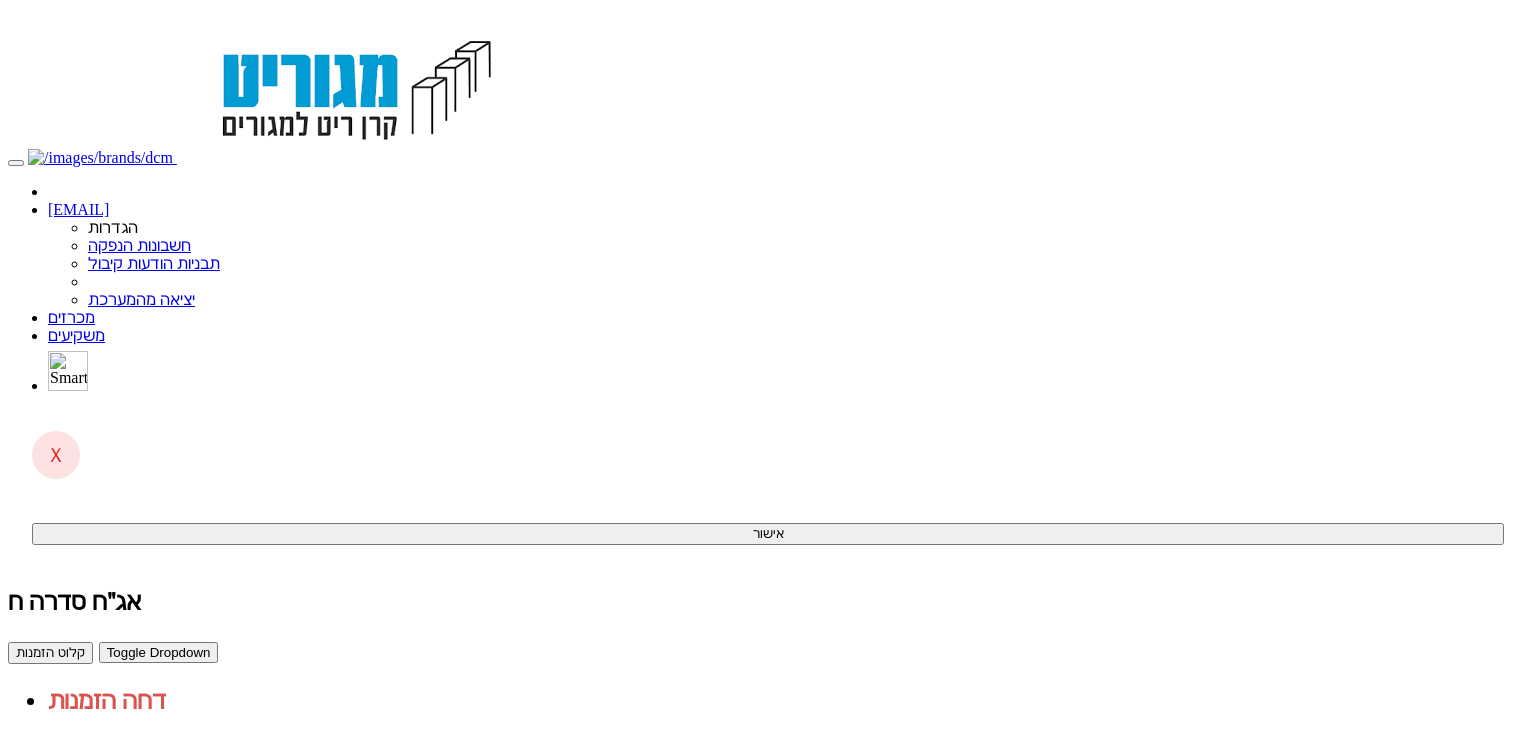 scroll, scrollTop: 0, scrollLeft: 0, axis: both 